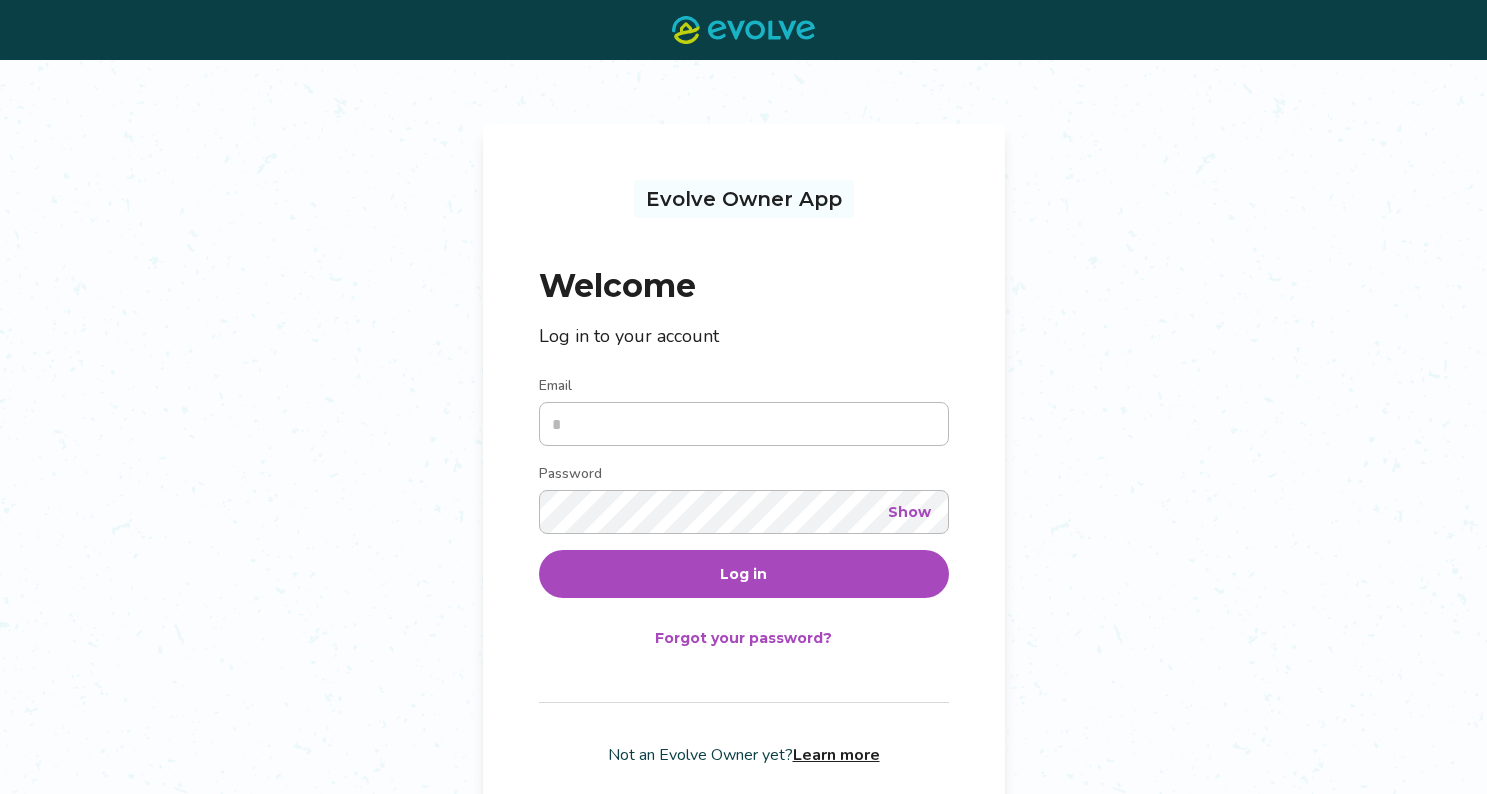 scroll, scrollTop: 0, scrollLeft: 0, axis: both 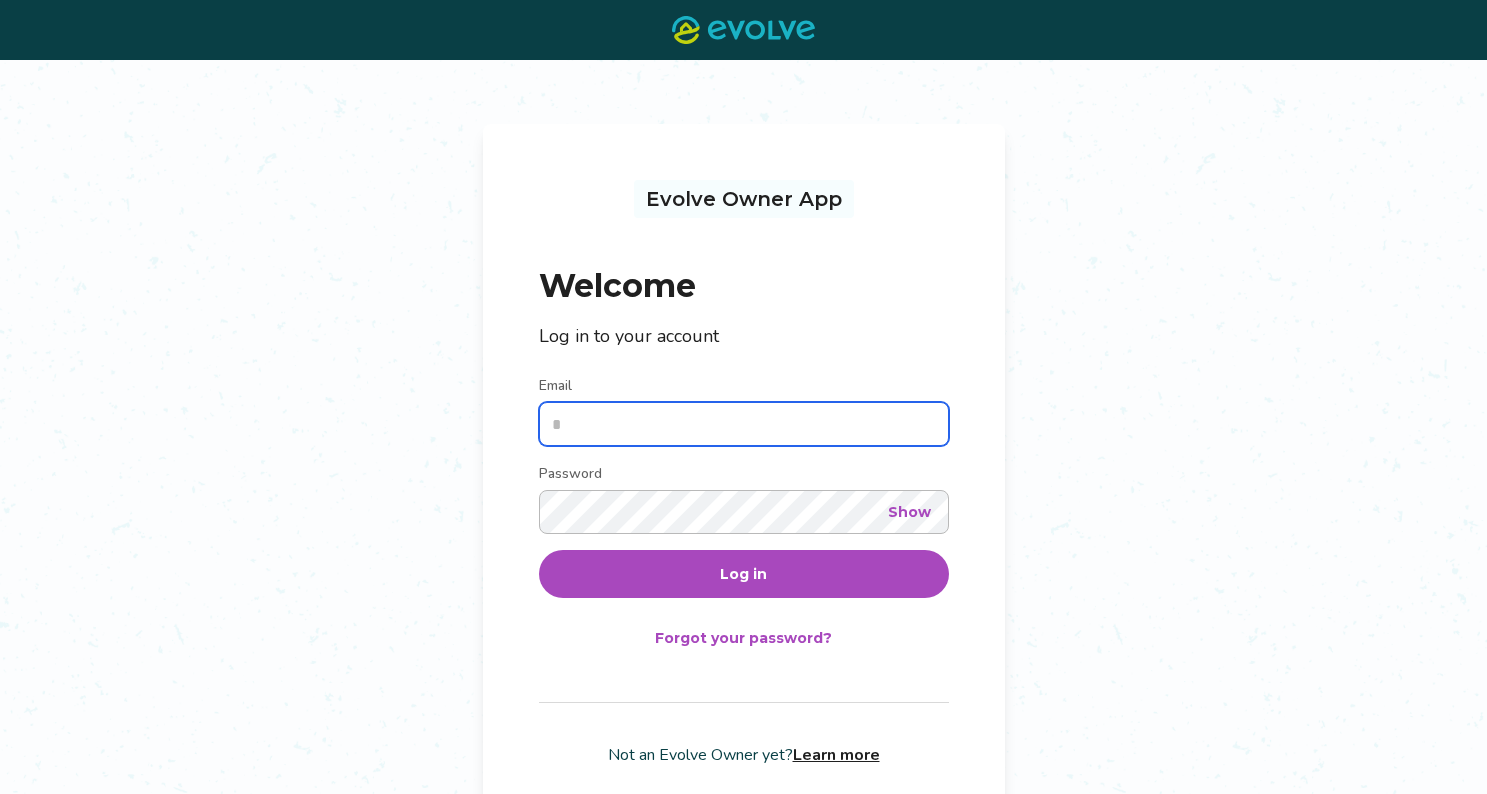 type on "**********" 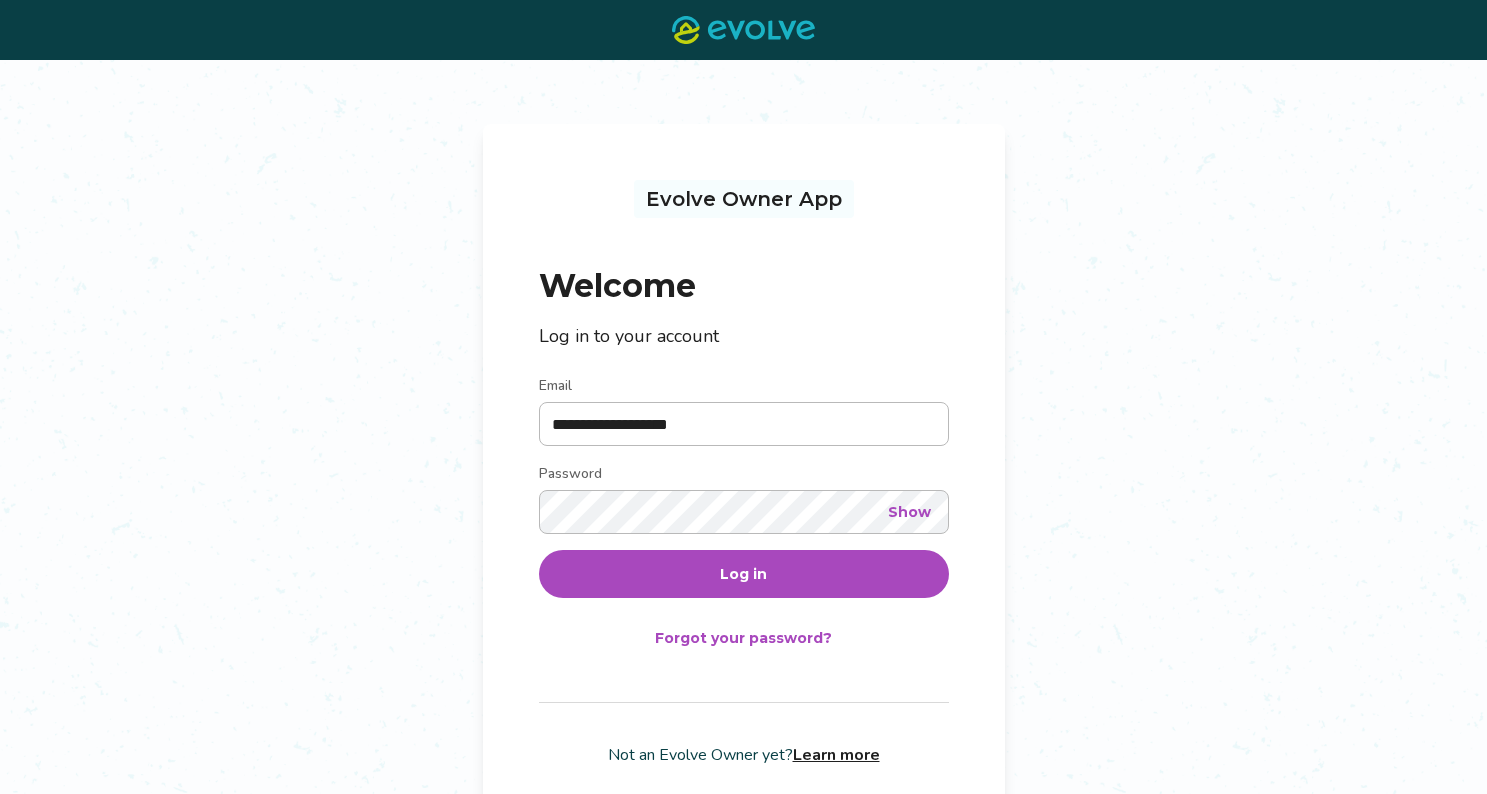 click on "Log in" at bounding box center (743, 574) 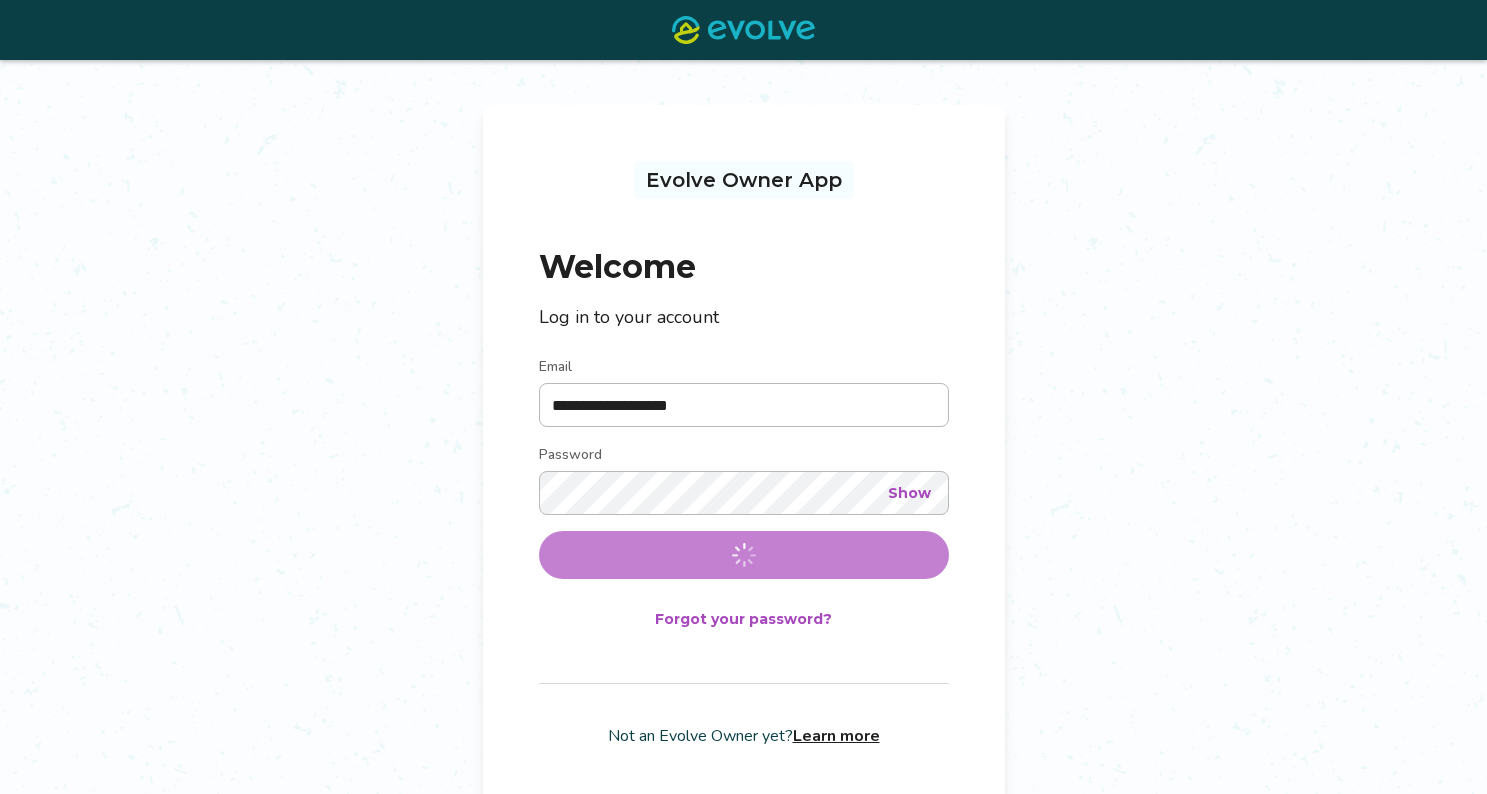 scroll, scrollTop: 0, scrollLeft: 0, axis: both 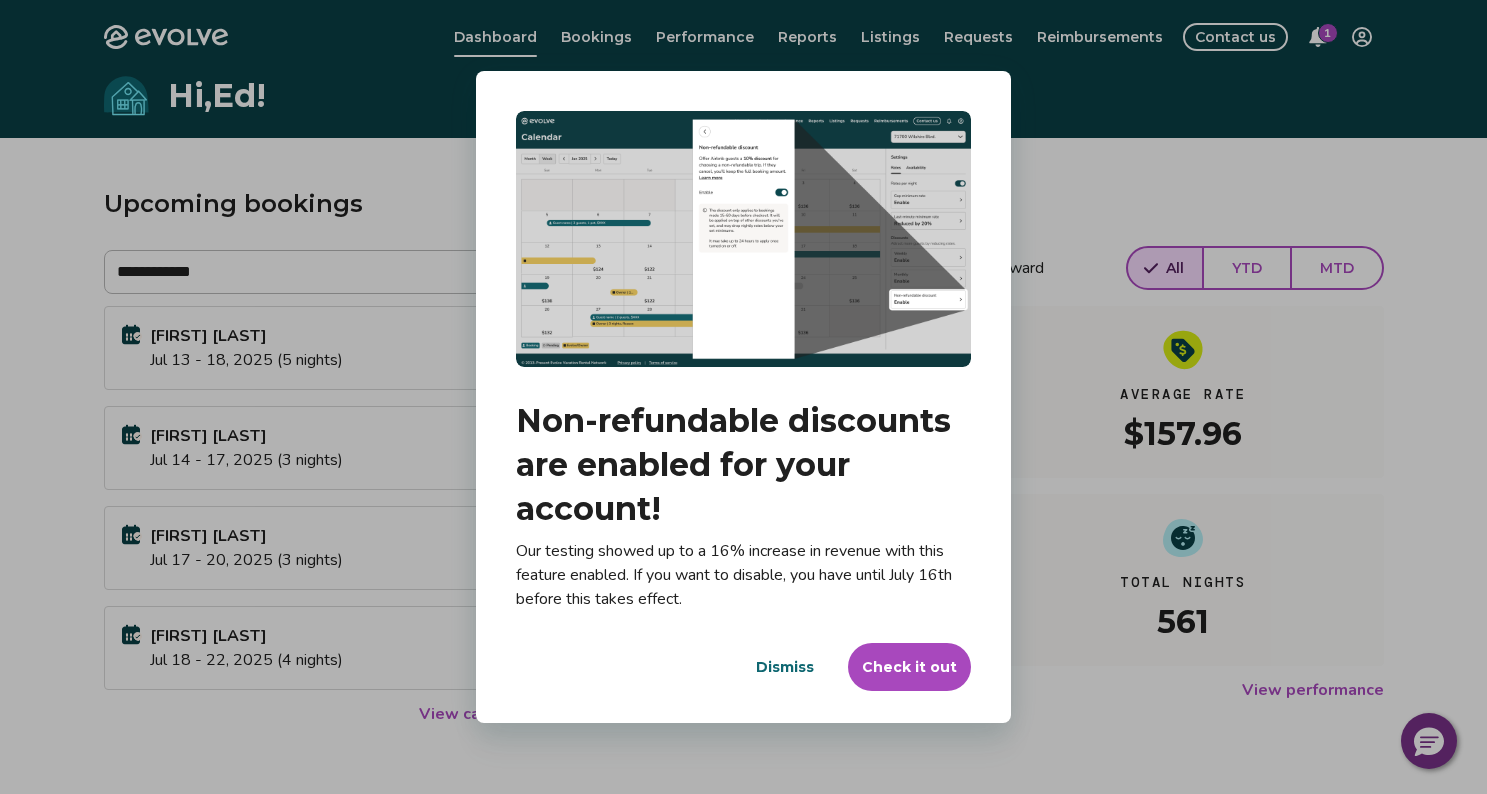 click on "Dismiss" at bounding box center [785, 667] 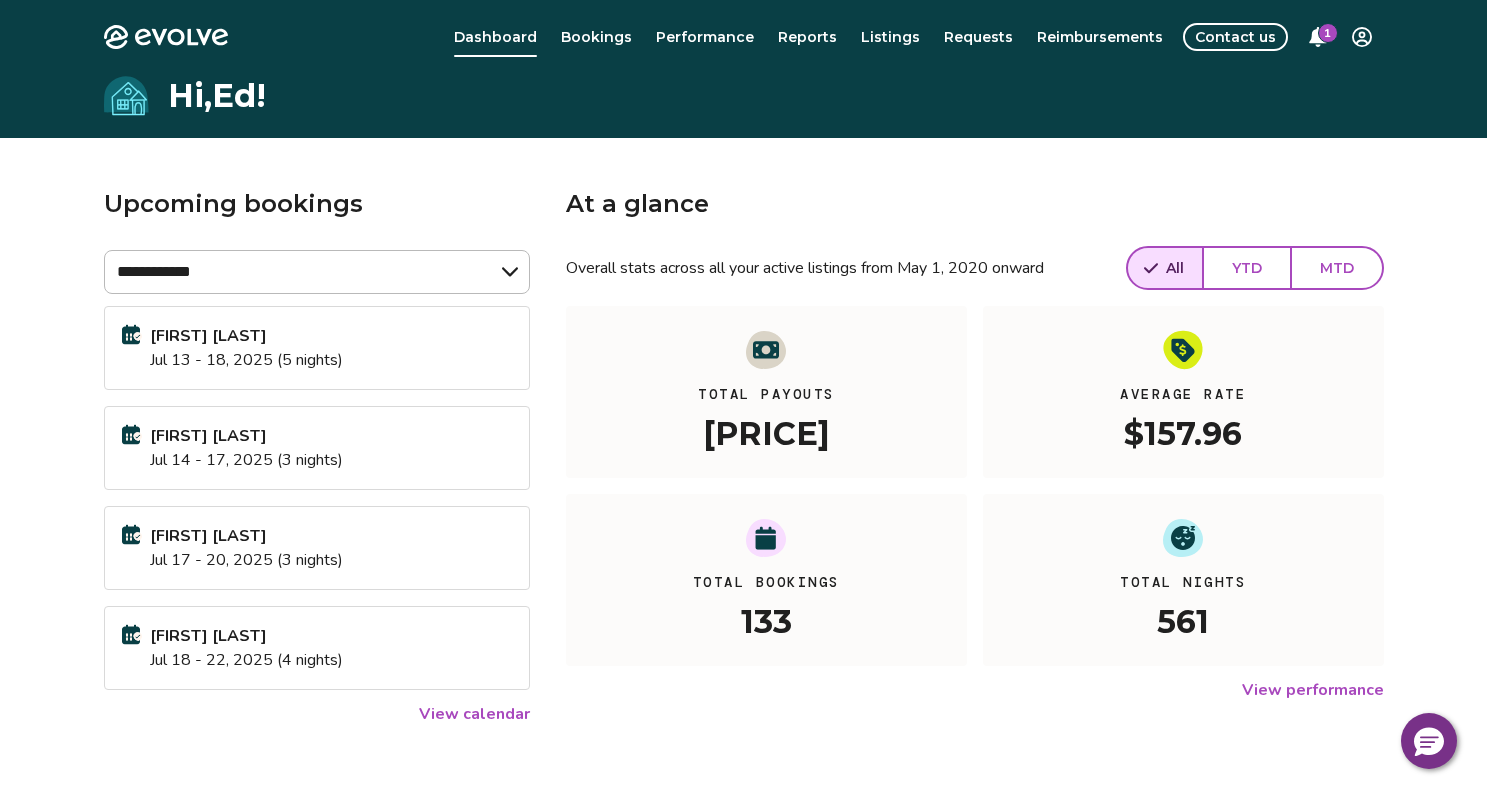 click on "YTD" at bounding box center [1247, 268] 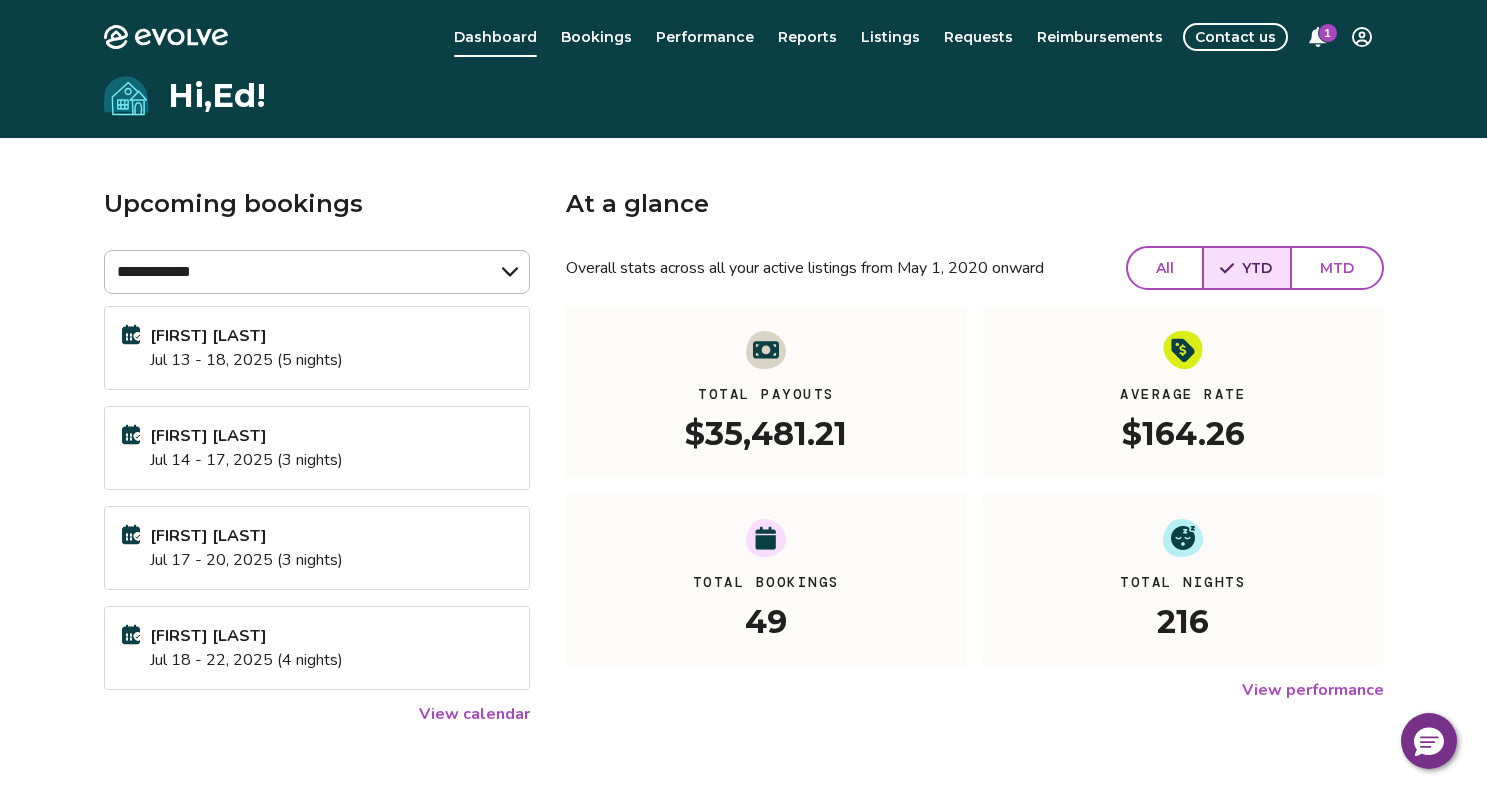 click on "1" at bounding box center (1328, 33) 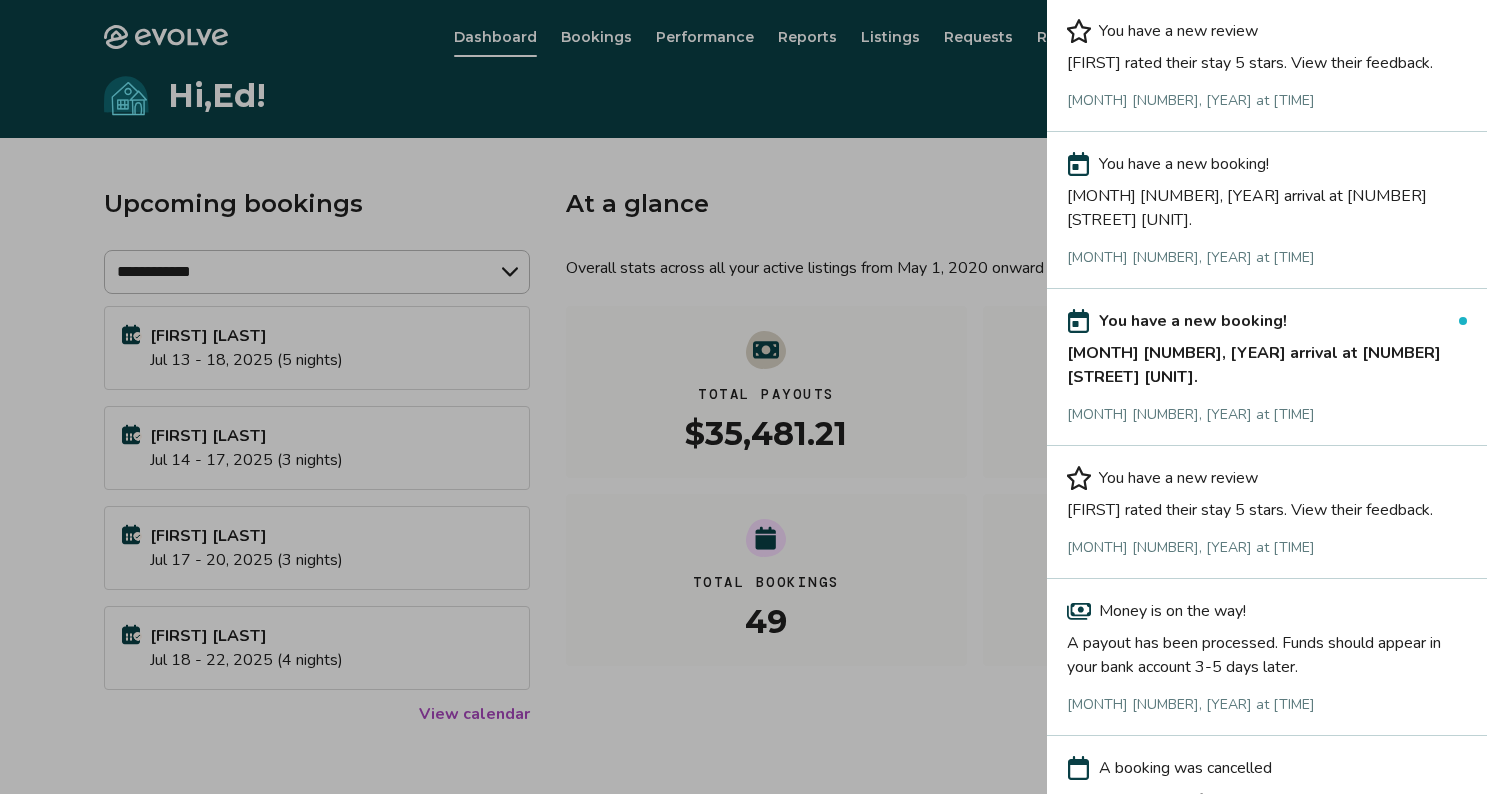 scroll, scrollTop: 1058, scrollLeft: 0, axis: vertical 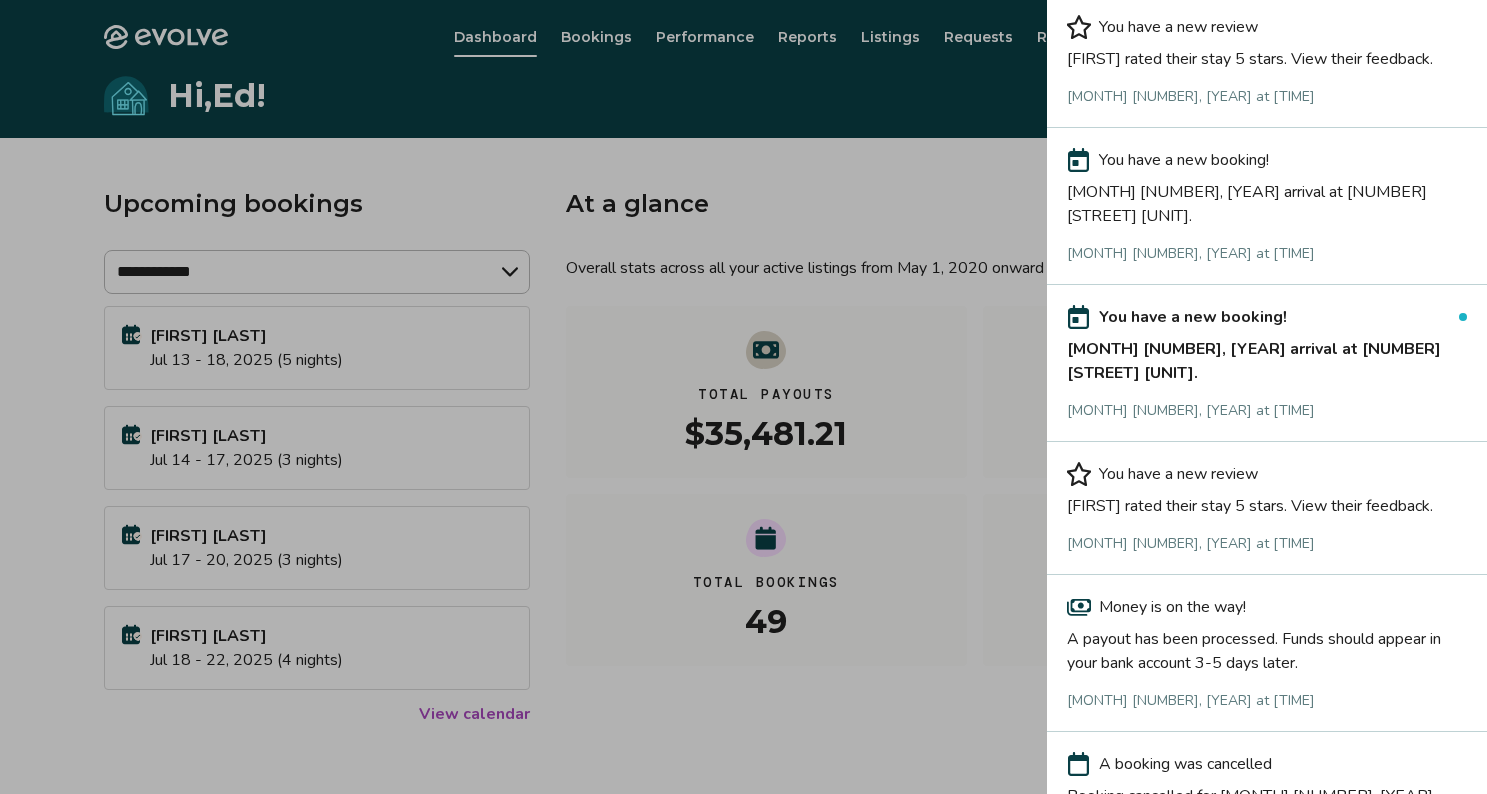 click at bounding box center (743, 397) 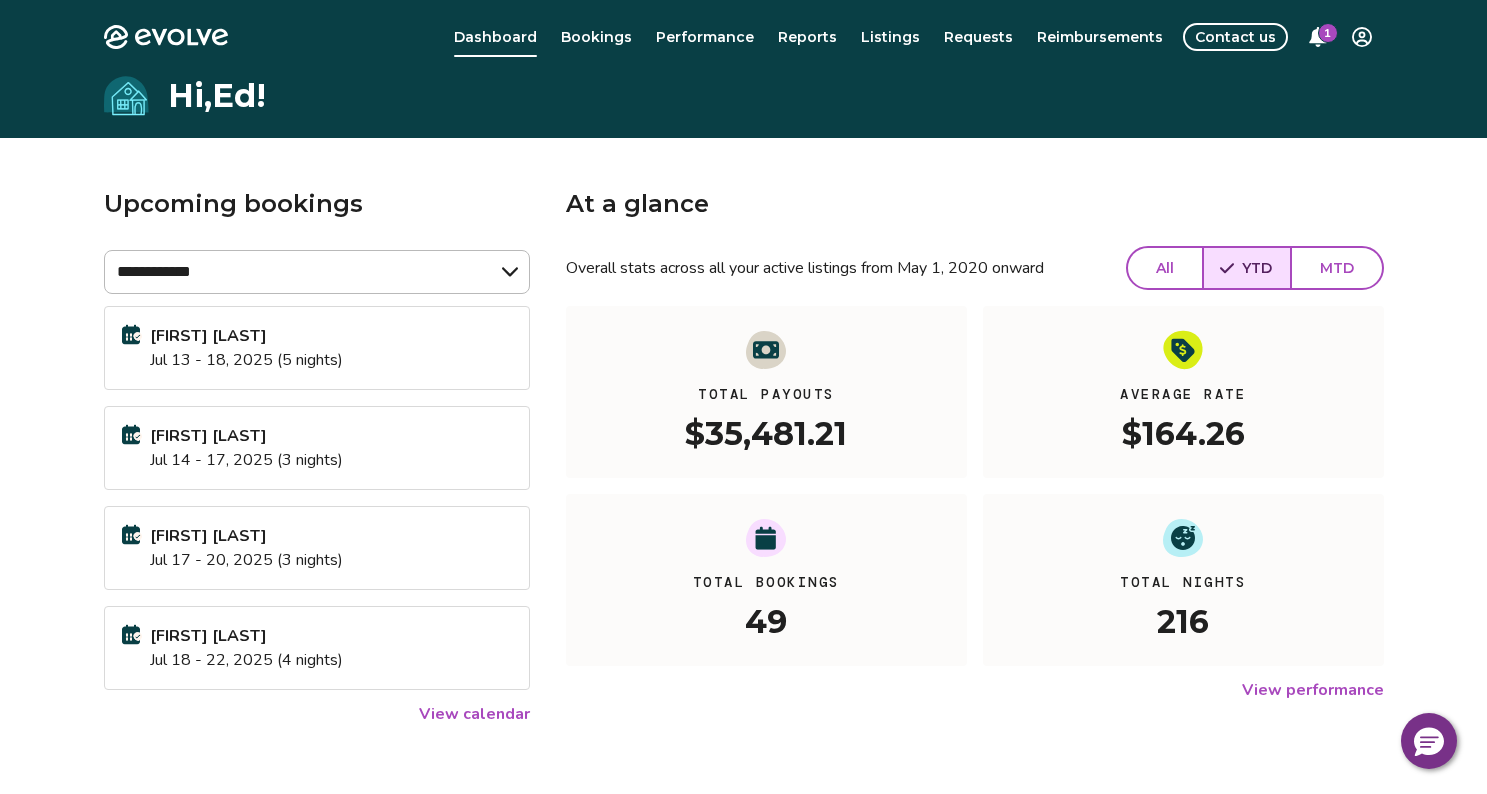 click on "View calendar" at bounding box center (474, 714) 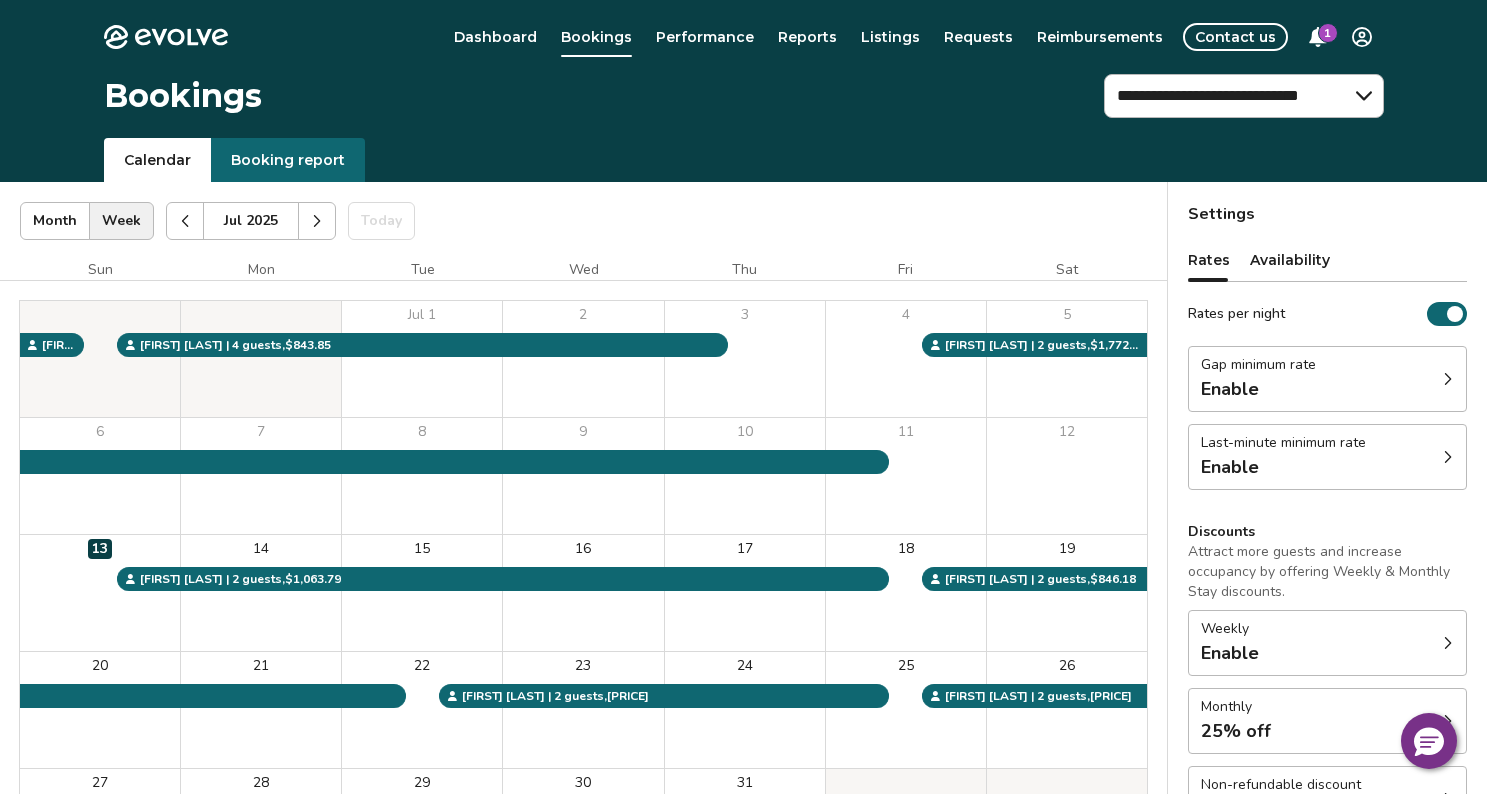 click 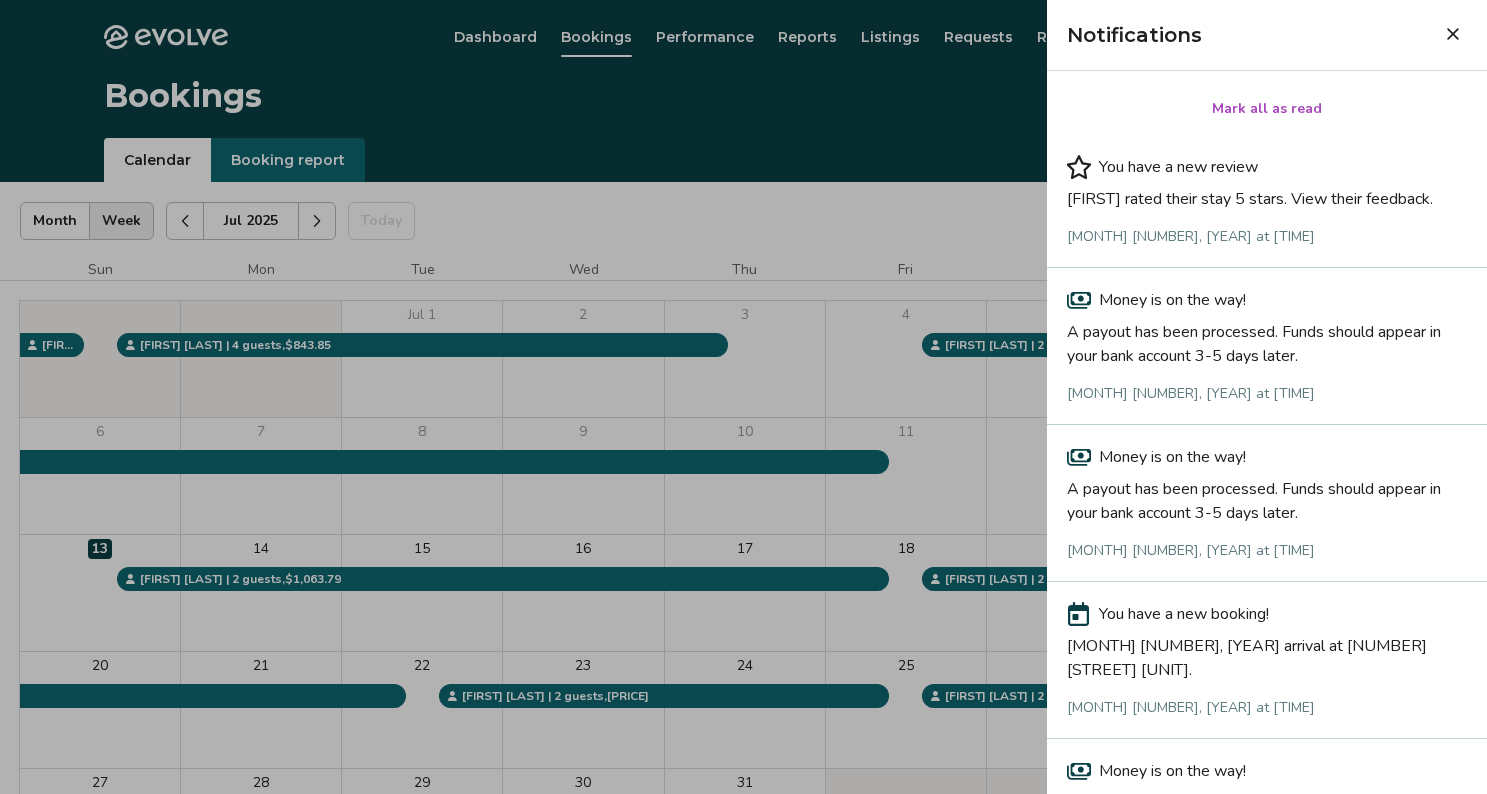 click at bounding box center [743, 397] 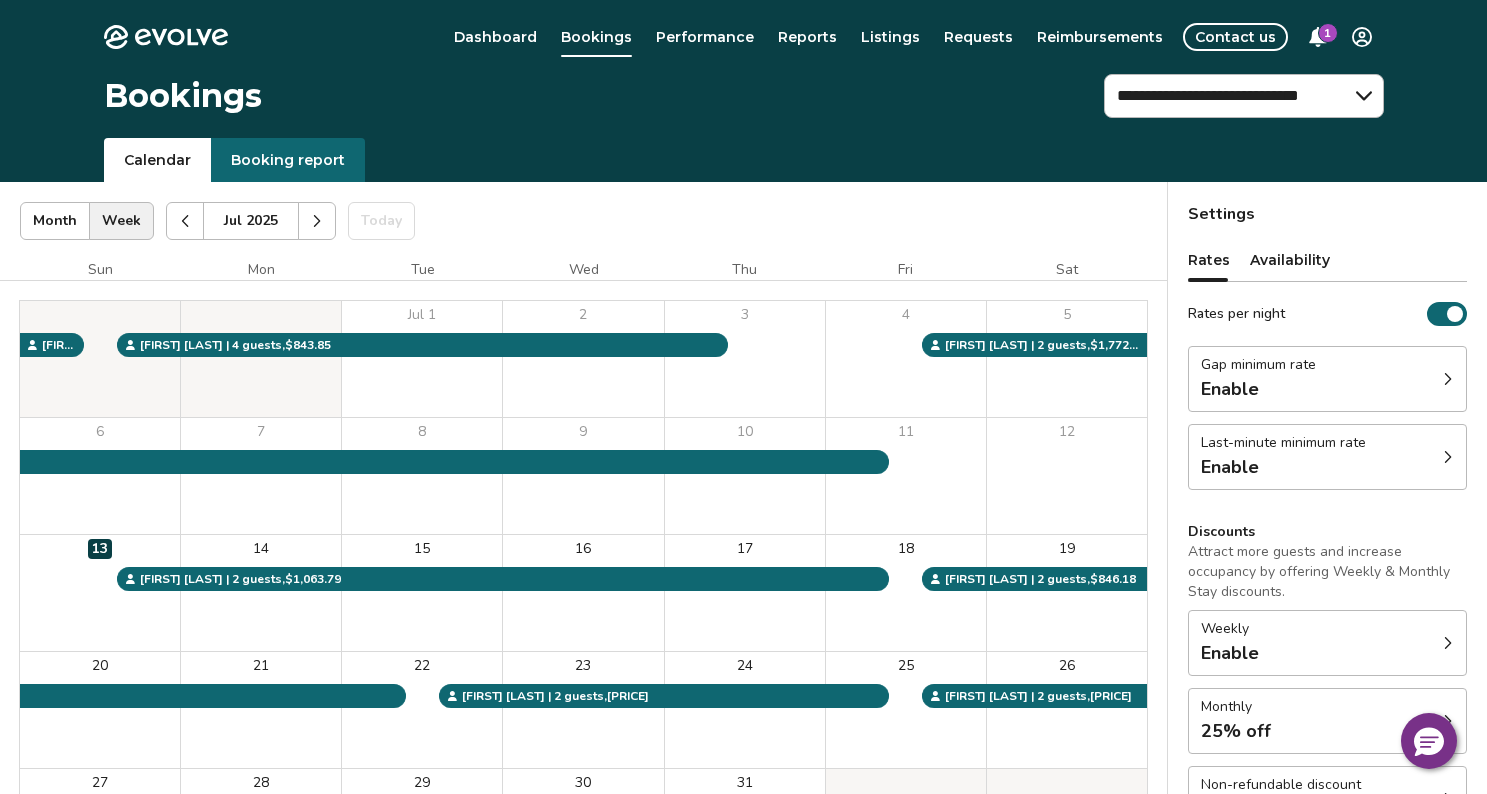 click on "**********" at bounding box center [743, 517] 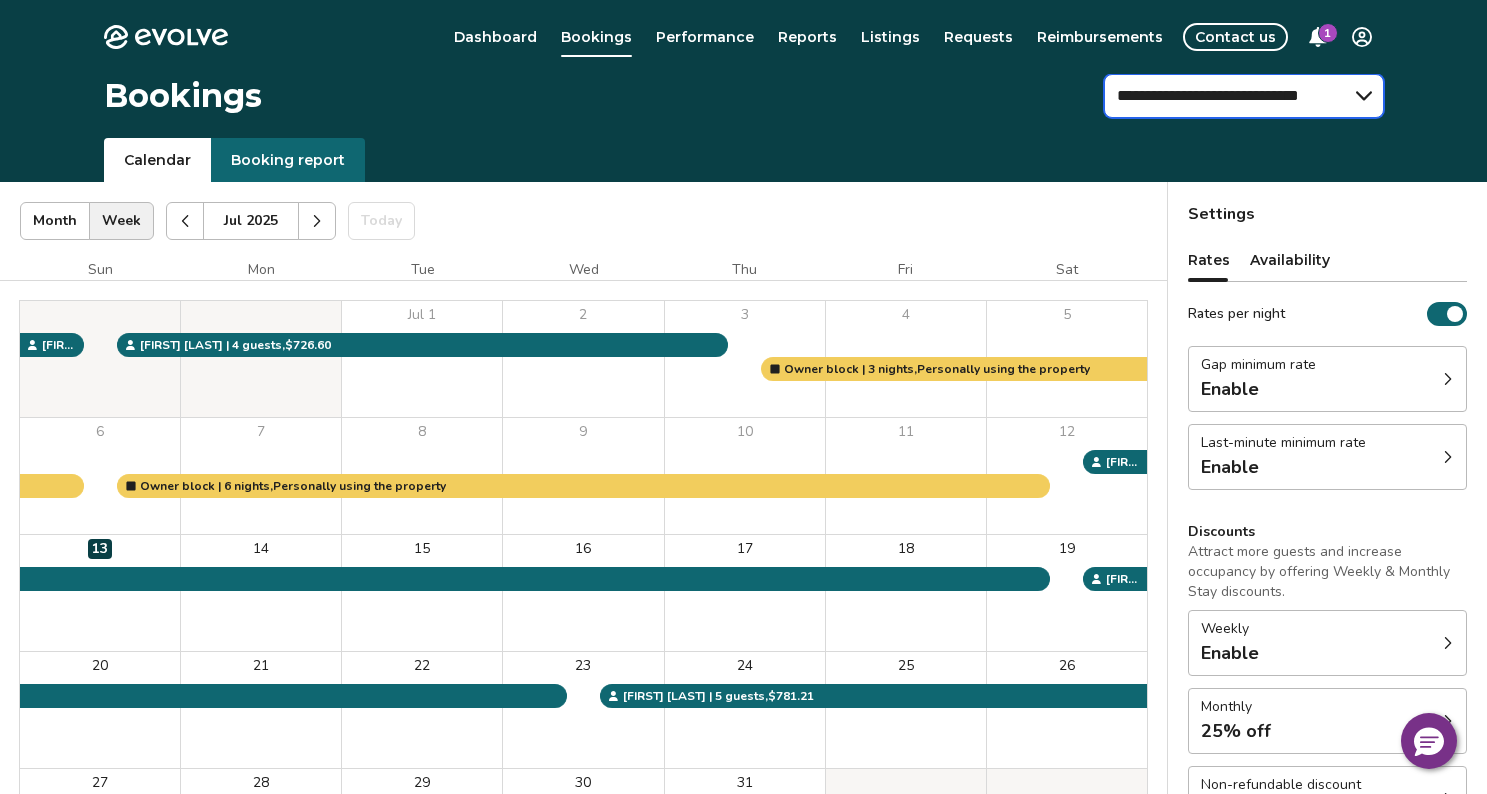 select on "**********" 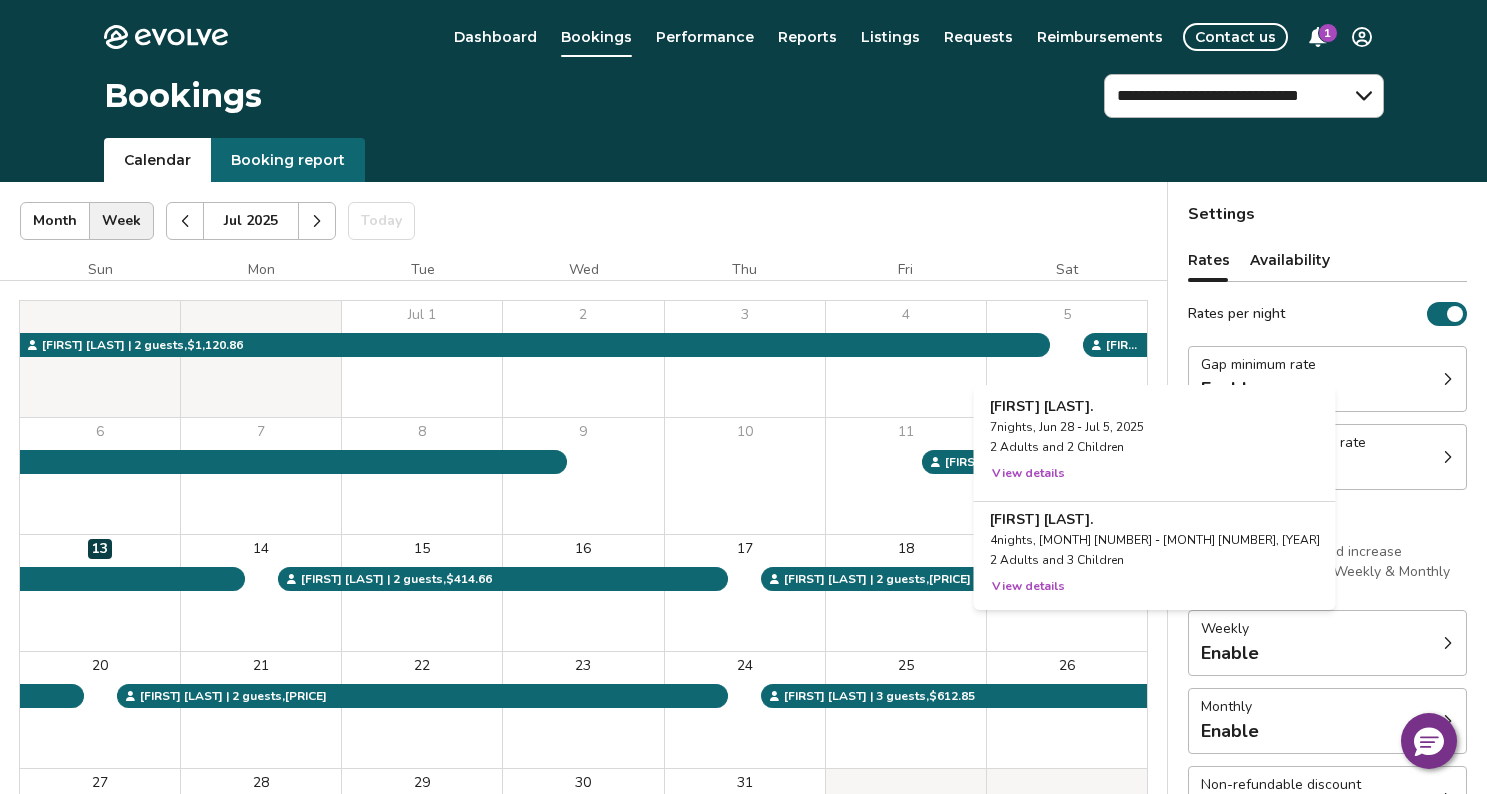 click on "5" at bounding box center (1067, 359) 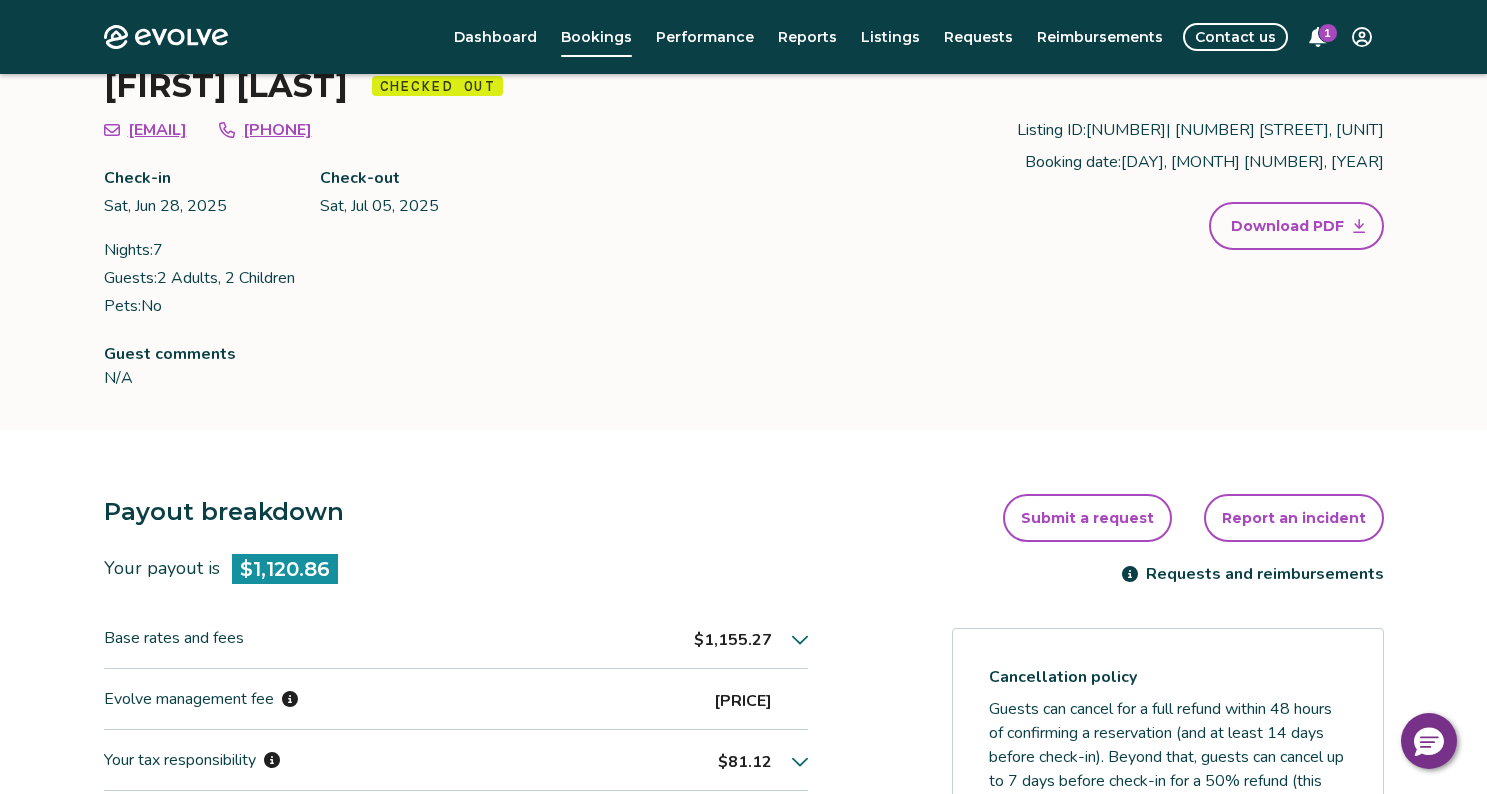 scroll, scrollTop: 0, scrollLeft: 0, axis: both 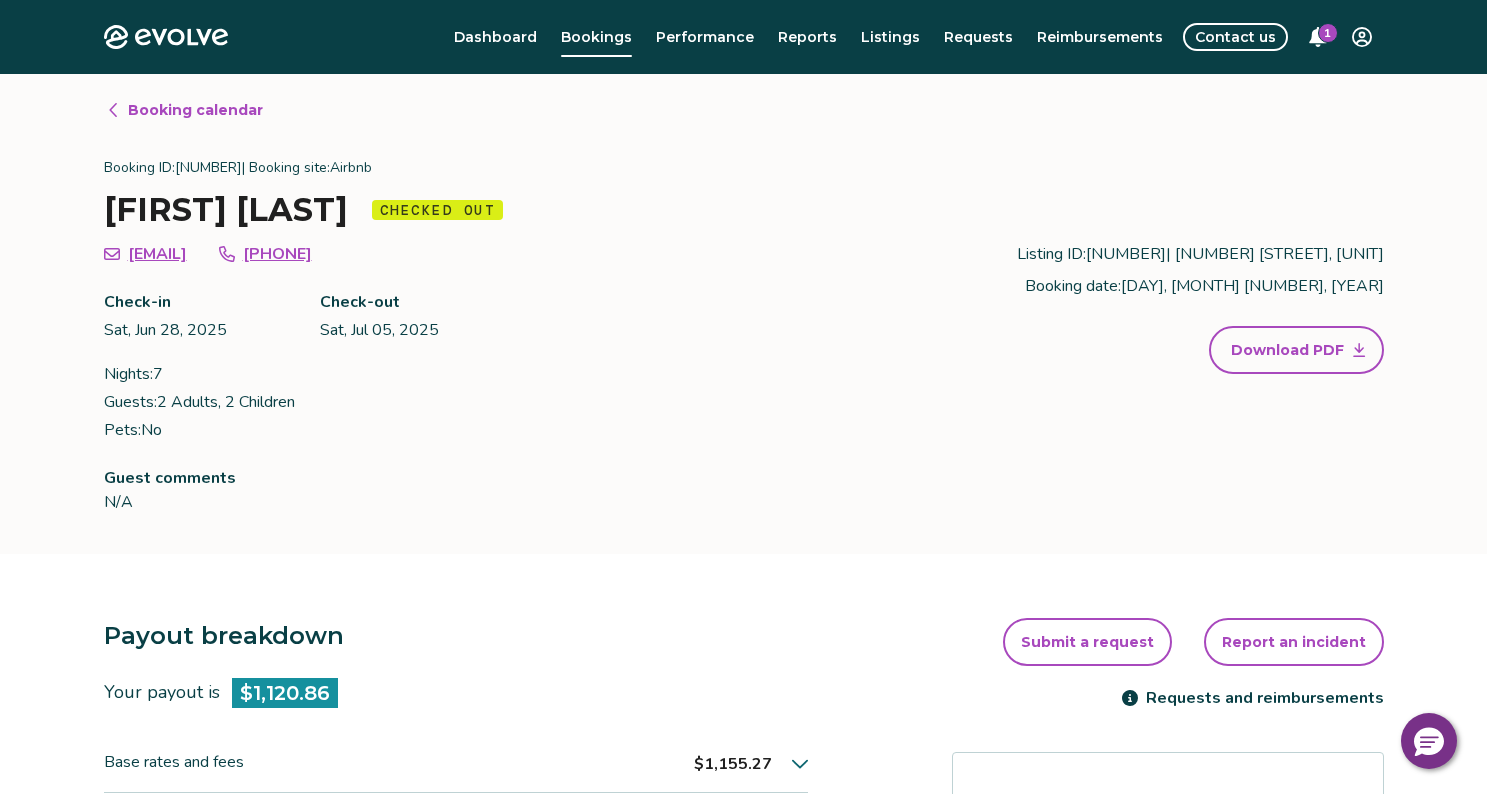 click on "Booking calendar" at bounding box center (195, 110) 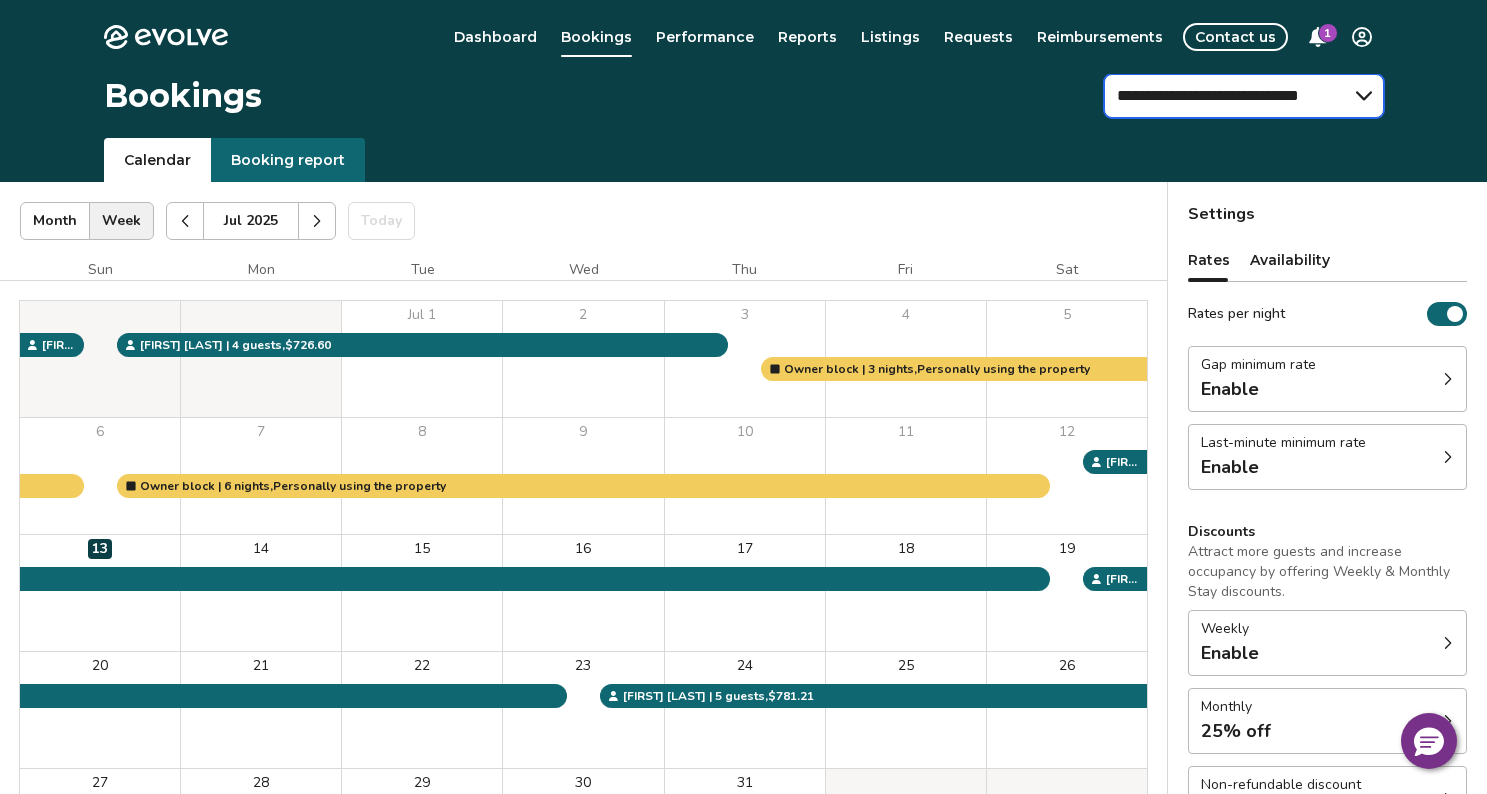 select on "**********" 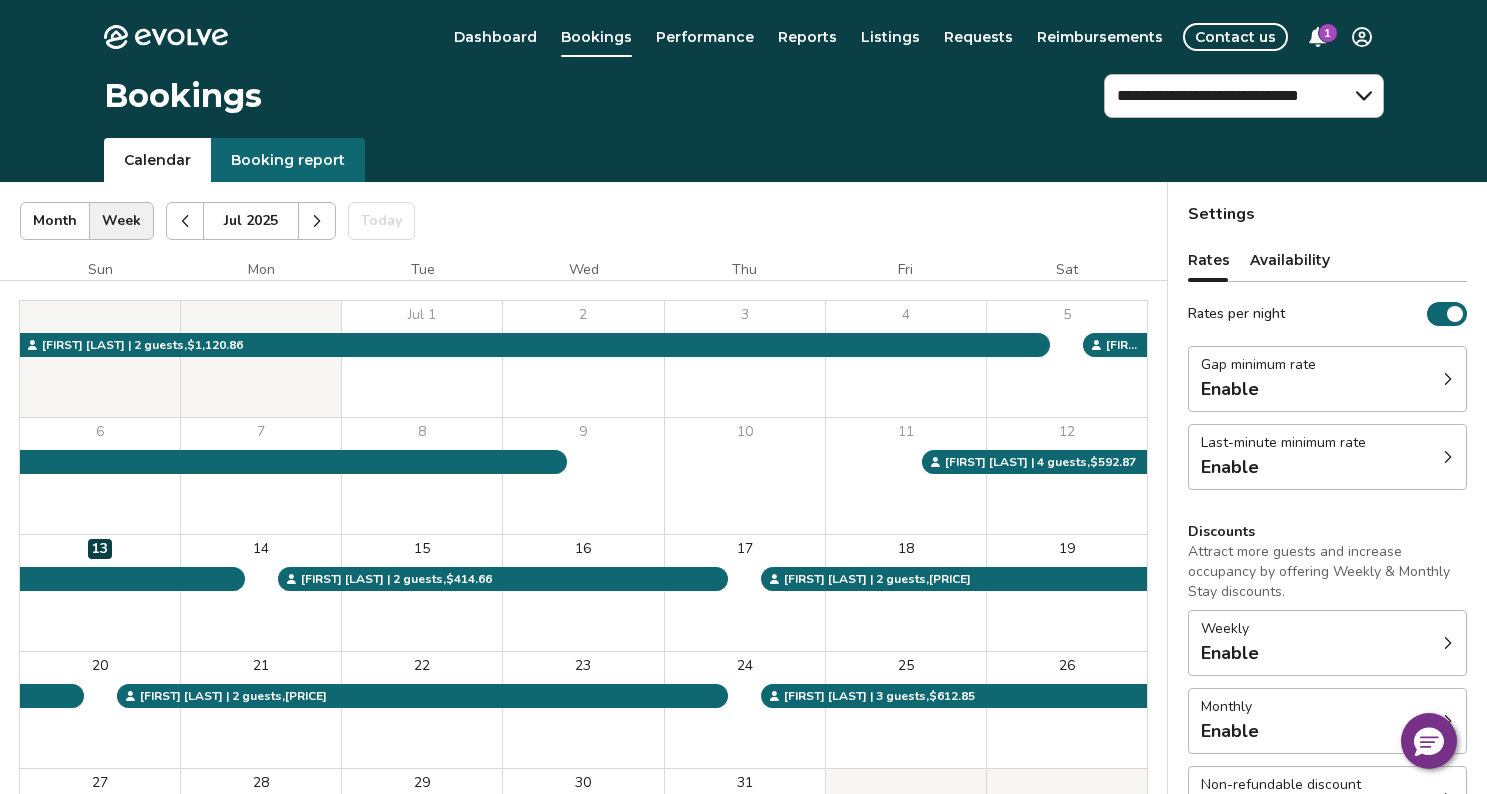 click 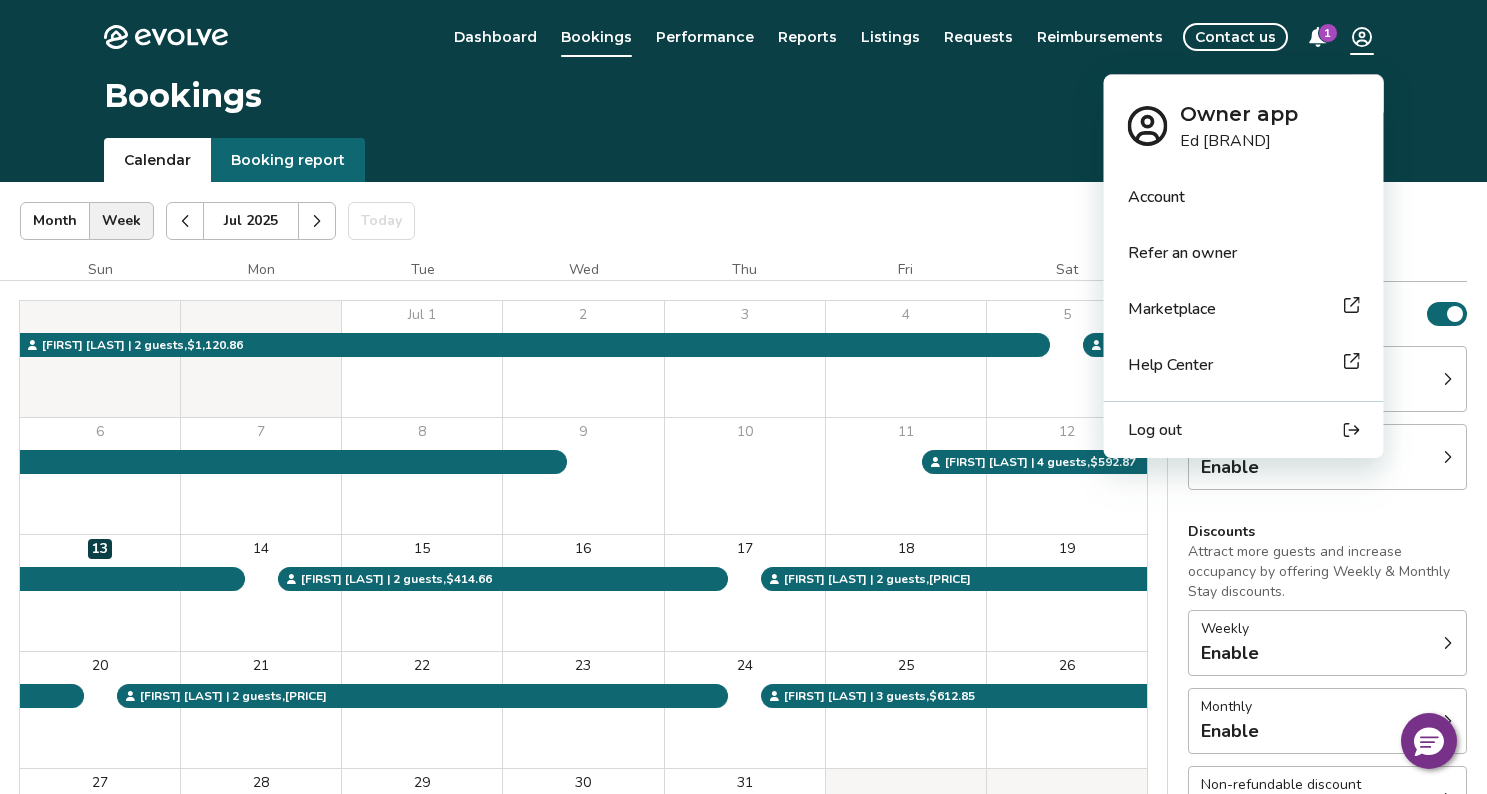 click on "Log out" at bounding box center [1155, 430] 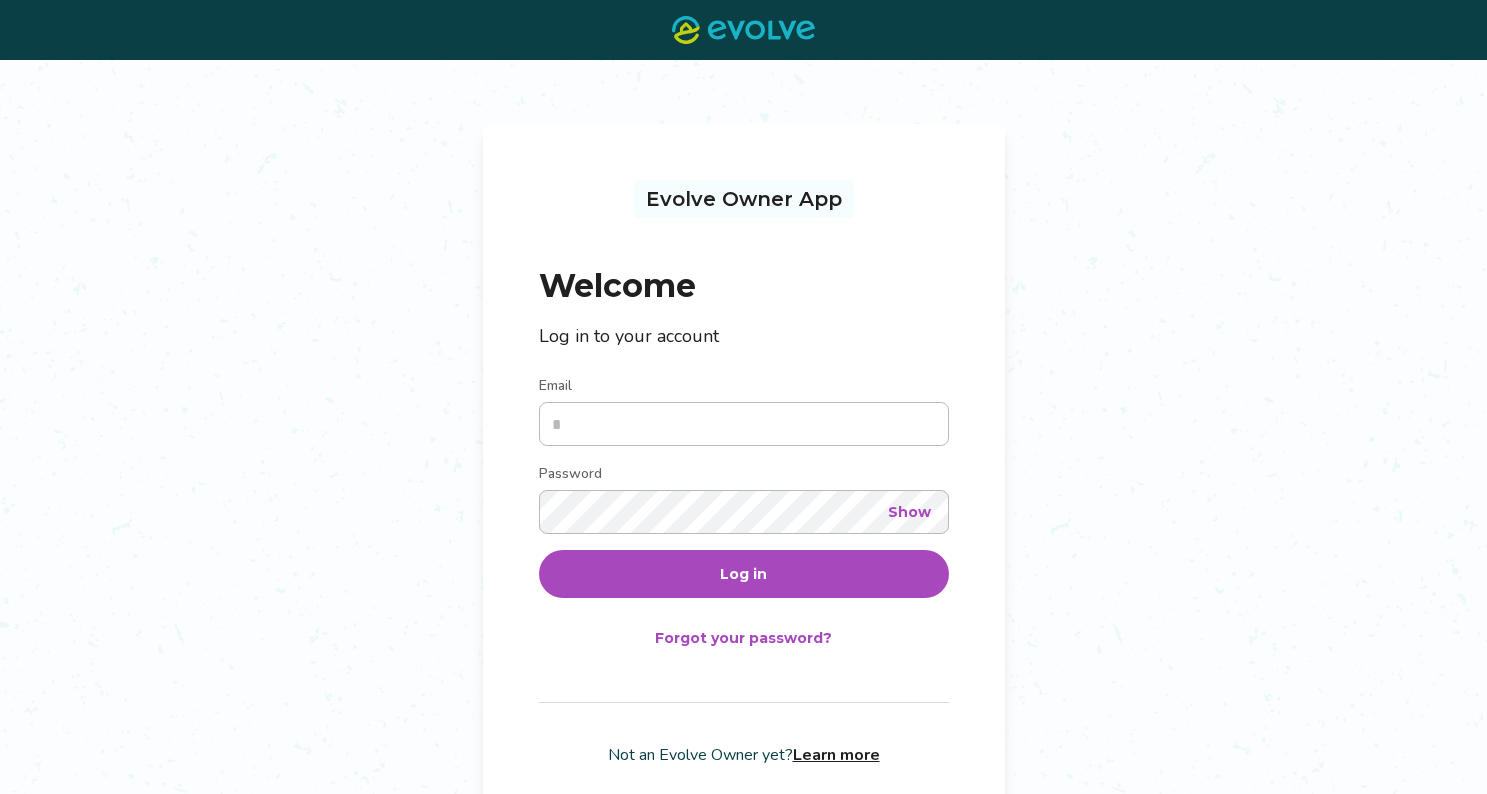 scroll, scrollTop: 0, scrollLeft: 0, axis: both 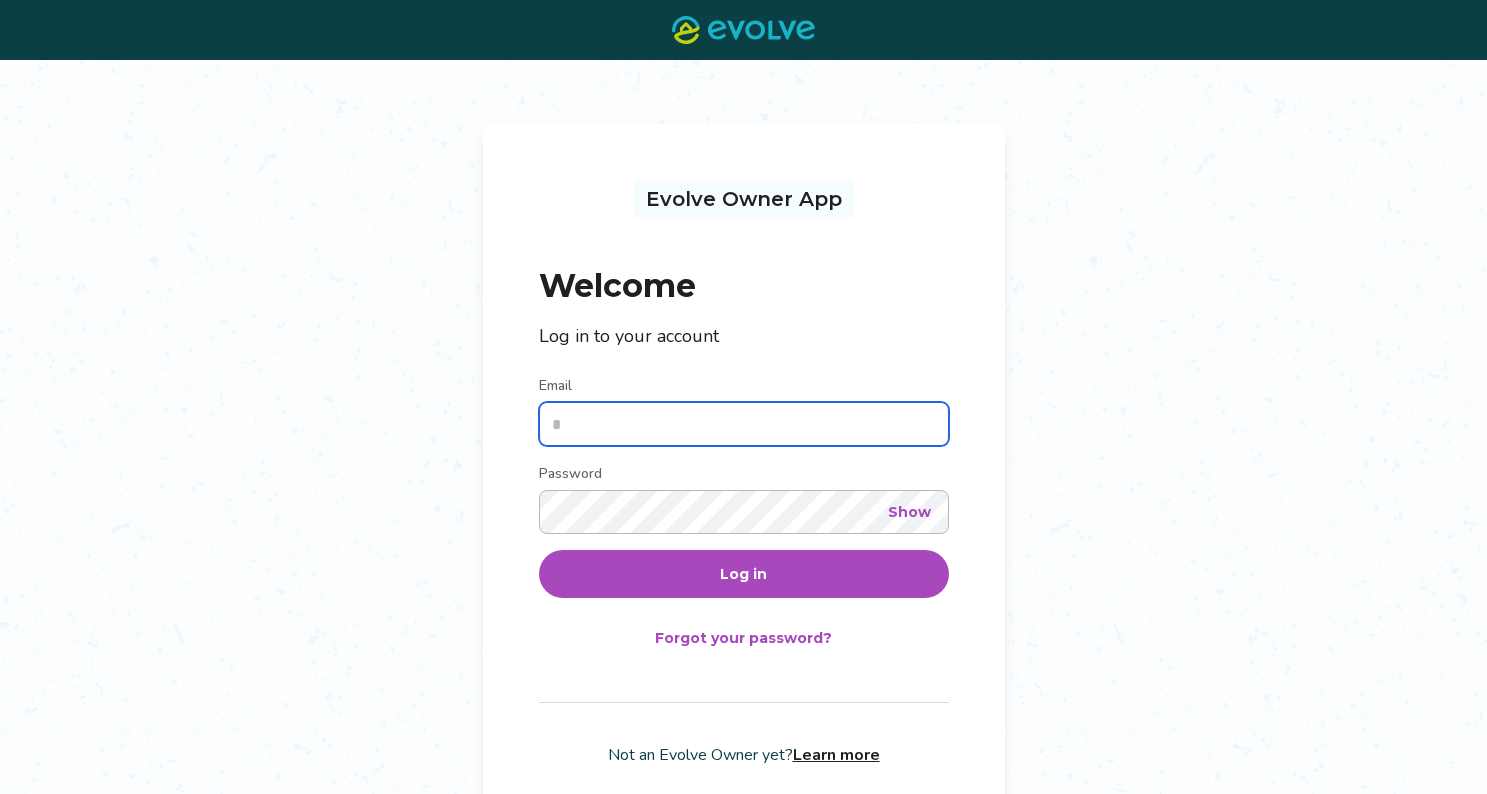 type on "**********" 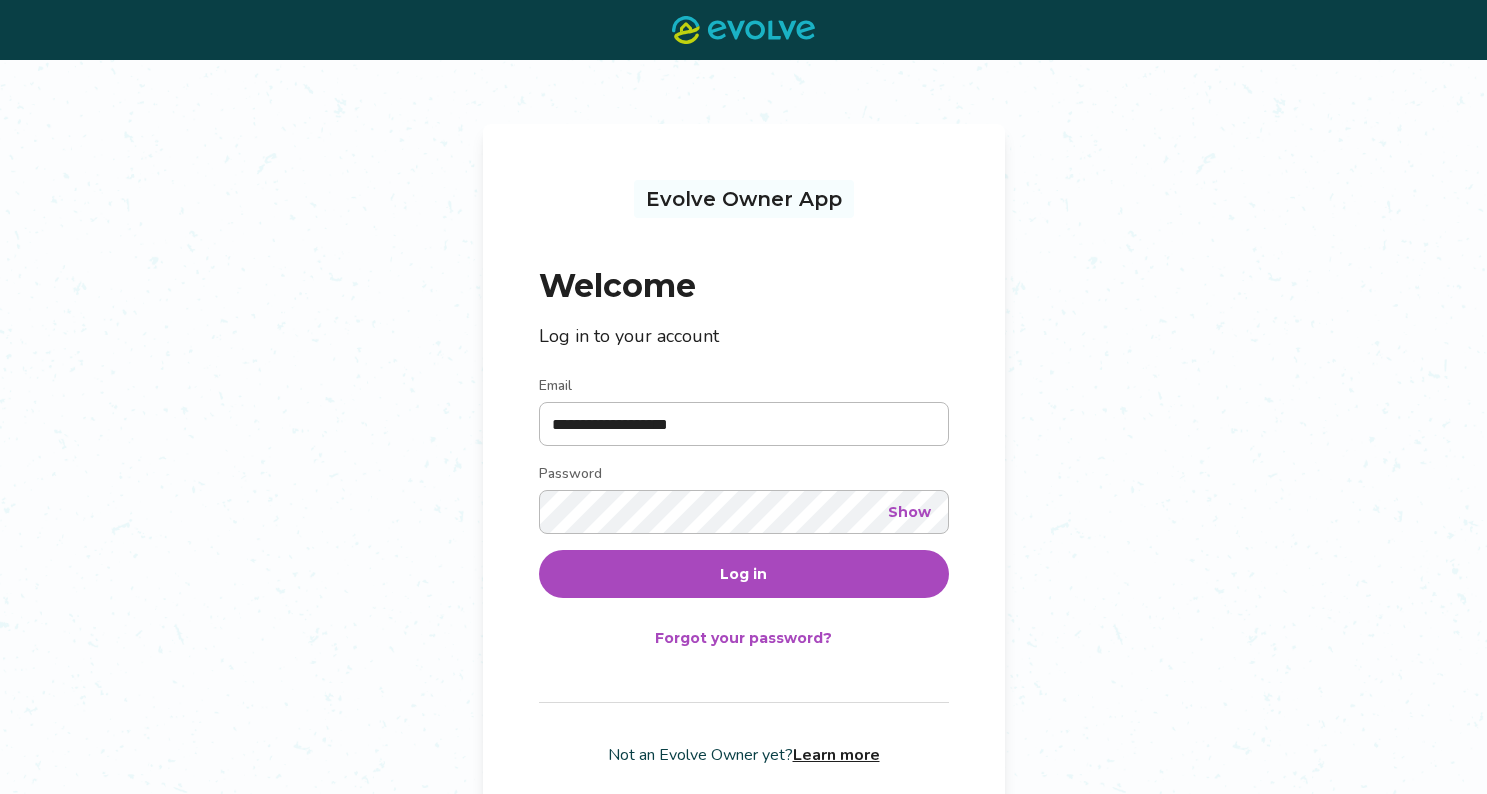 click on "Log in" at bounding box center (743, 574) 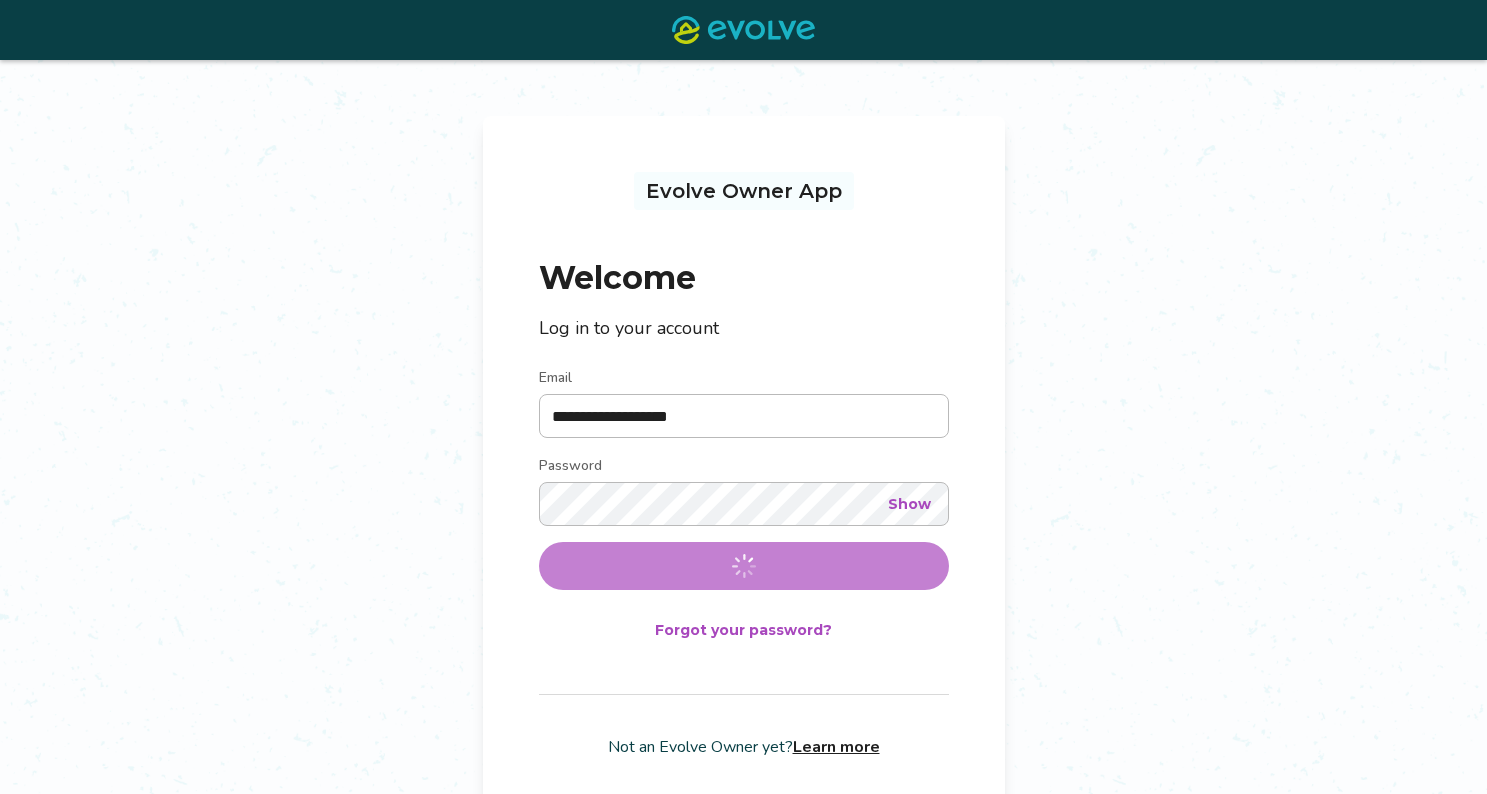 scroll, scrollTop: 0, scrollLeft: 0, axis: both 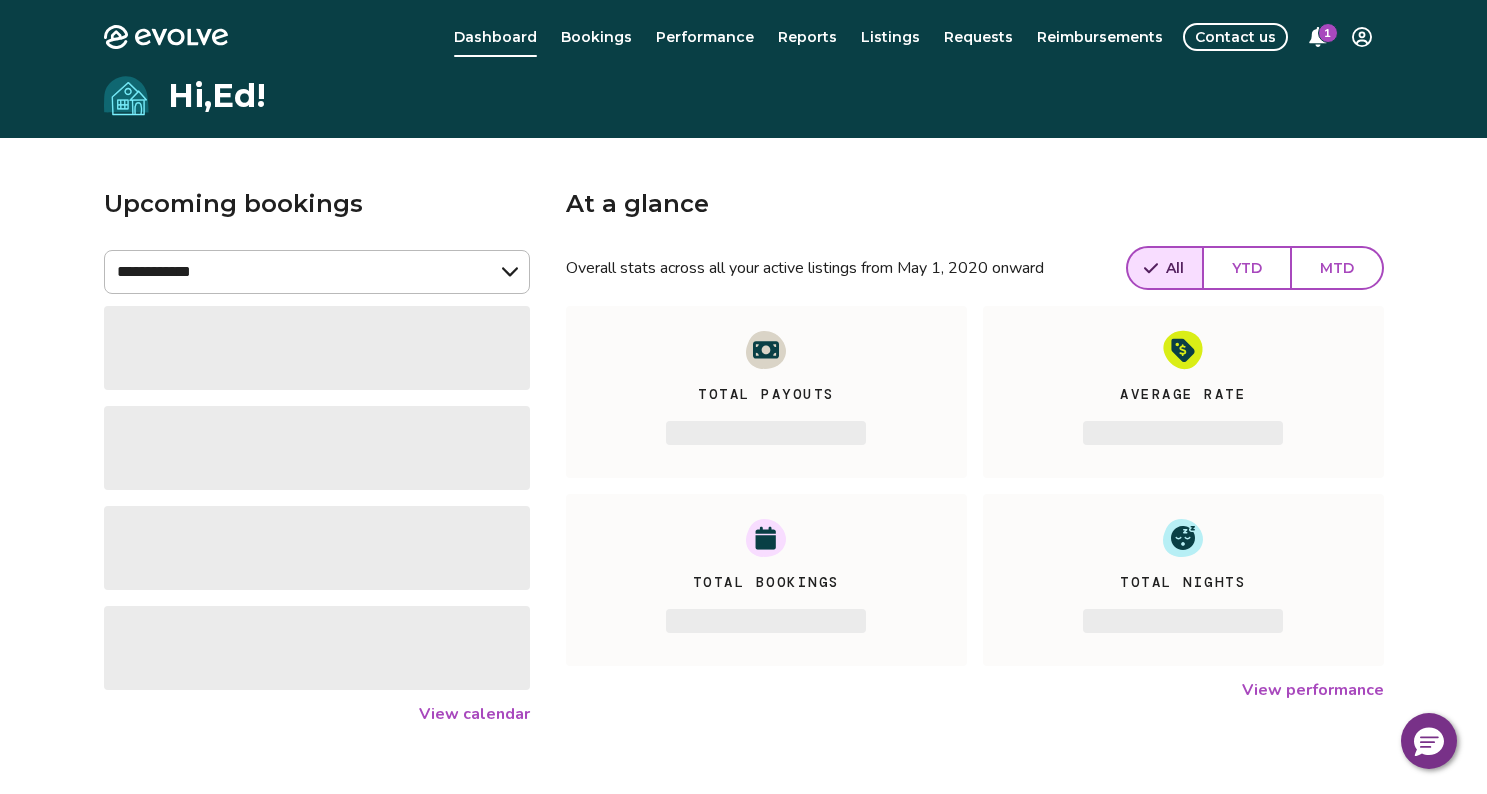 click on "View calendar" at bounding box center (474, 714) 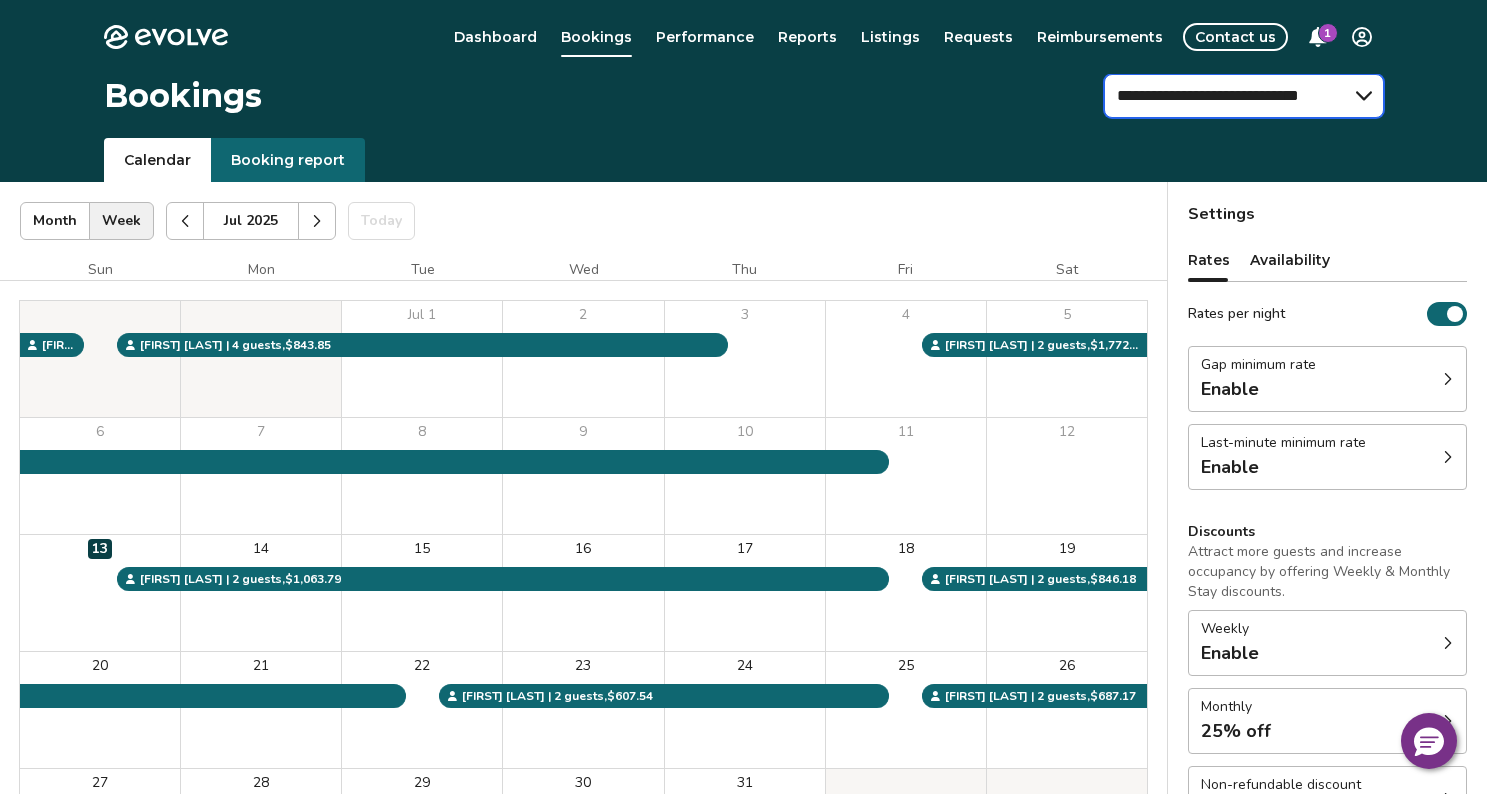 select on "**********" 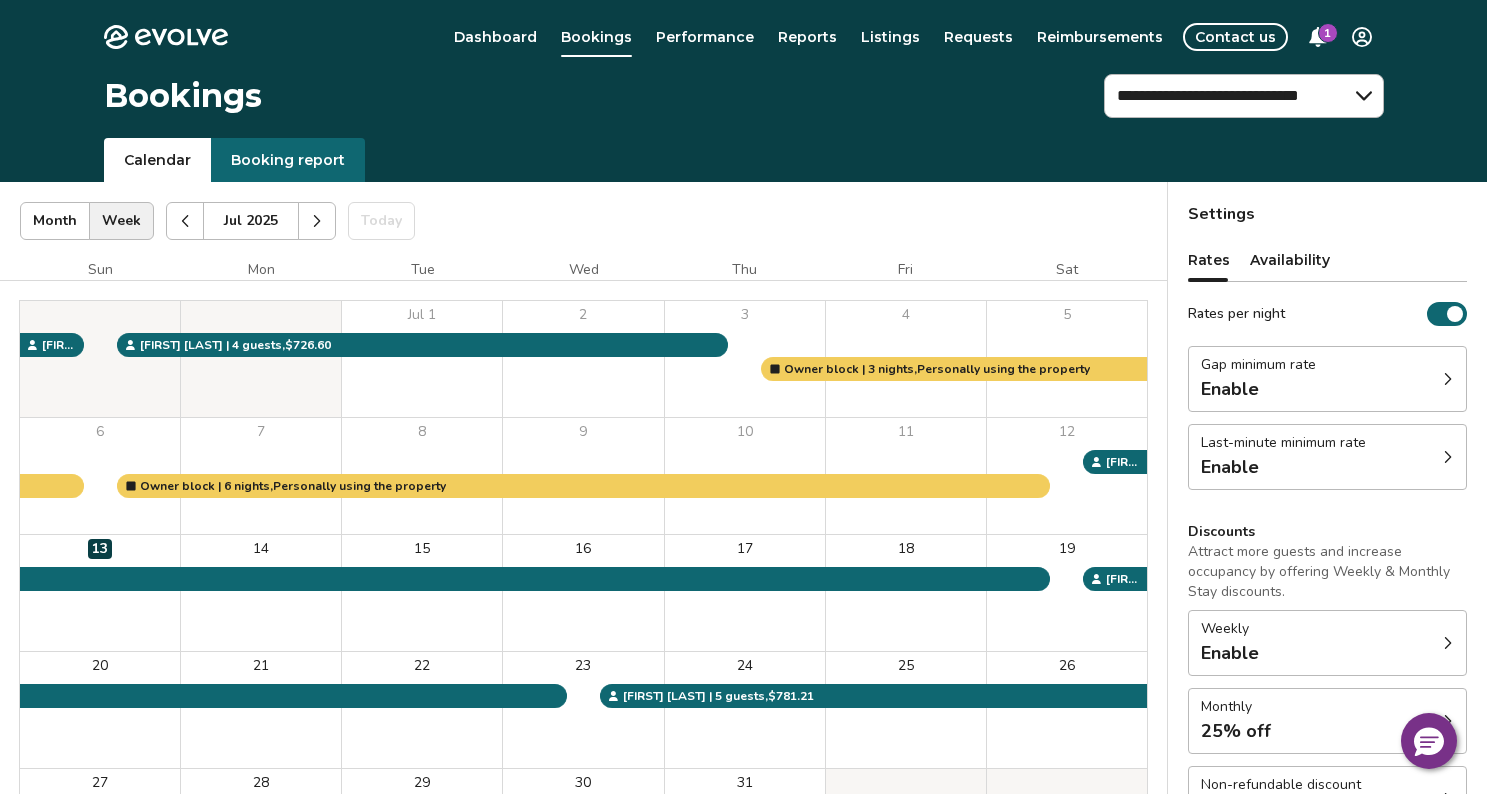 click 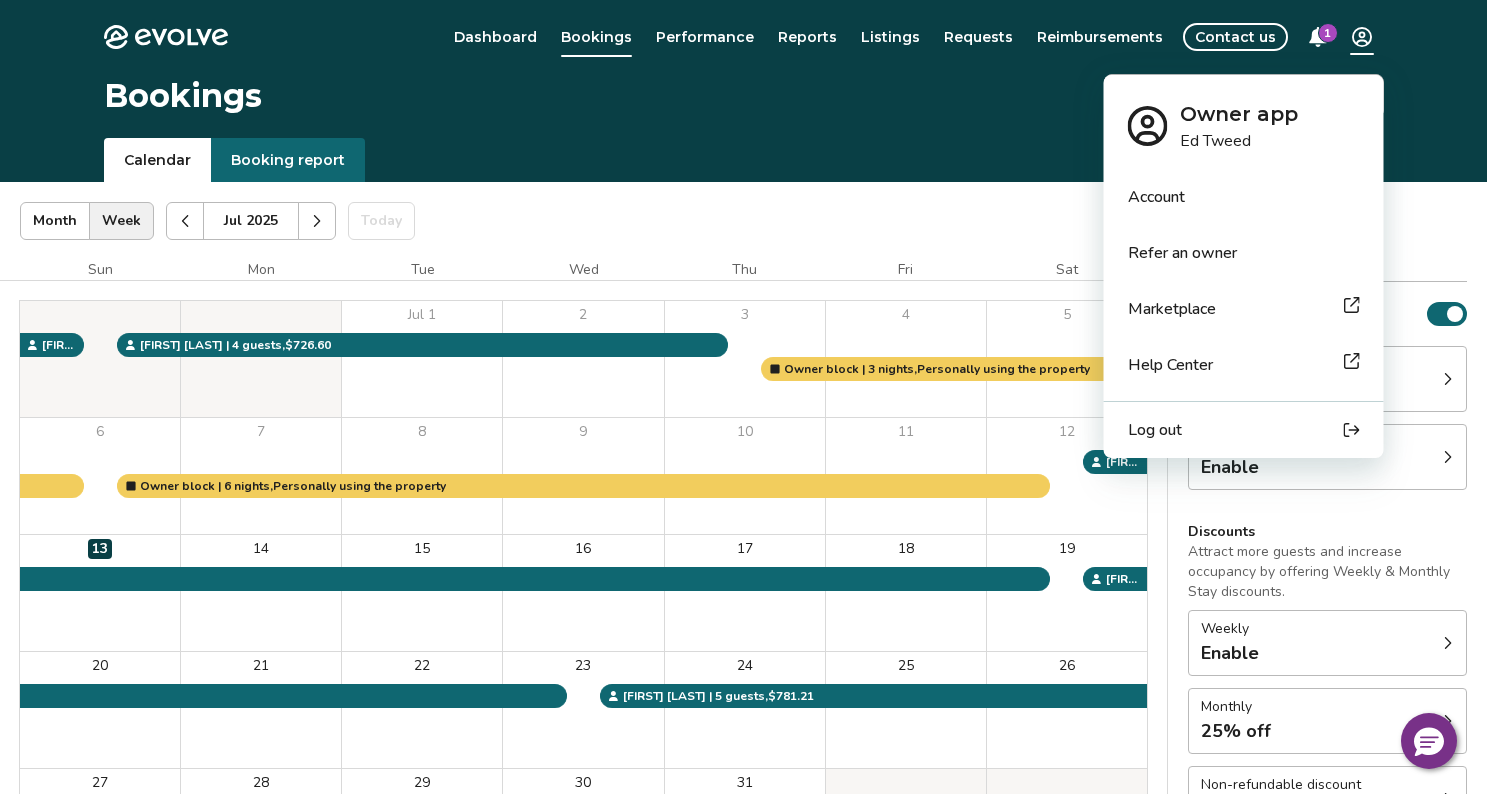 click on "Log out" at bounding box center [1155, 430] 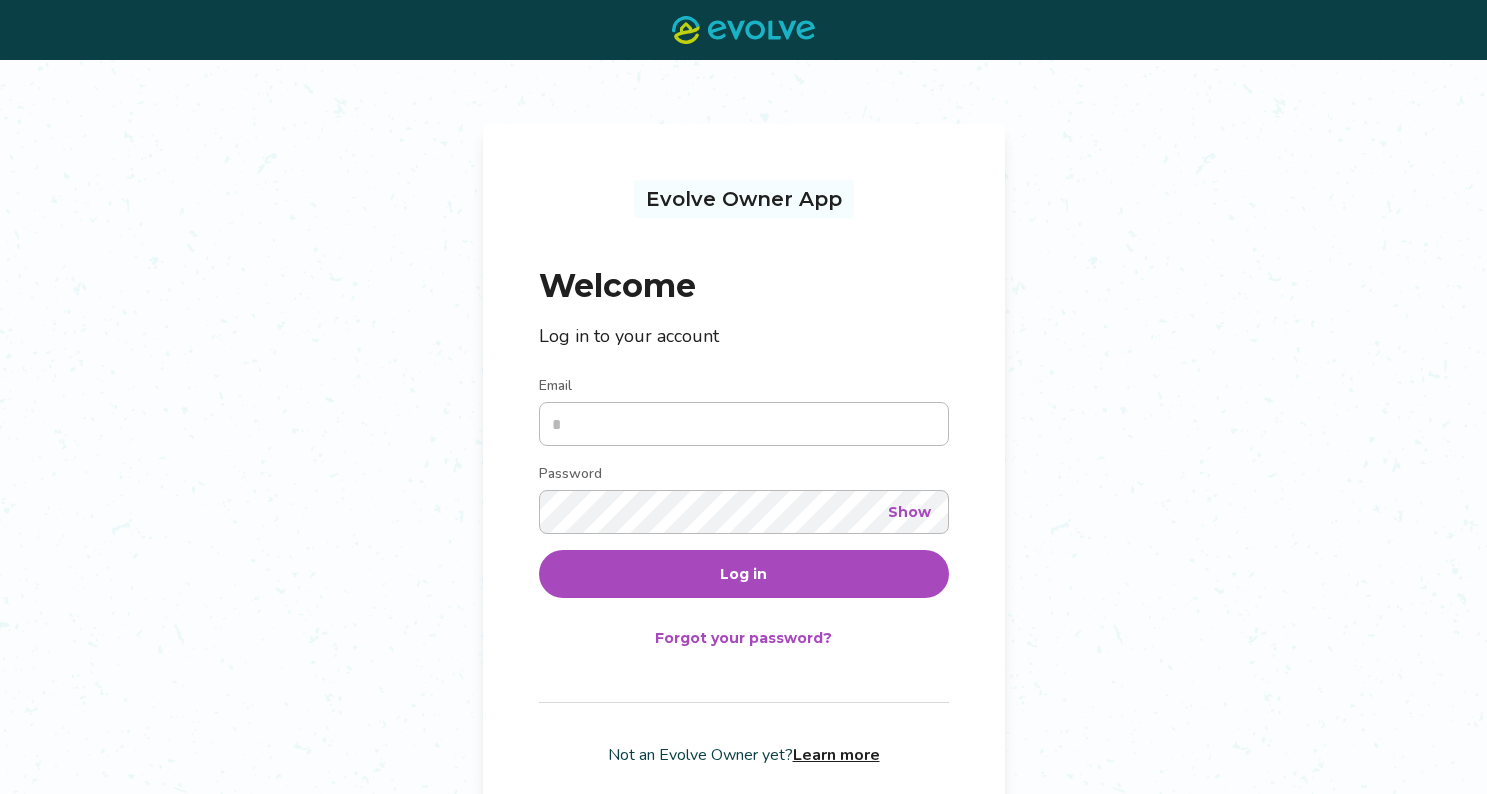 scroll, scrollTop: 0, scrollLeft: 0, axis: both 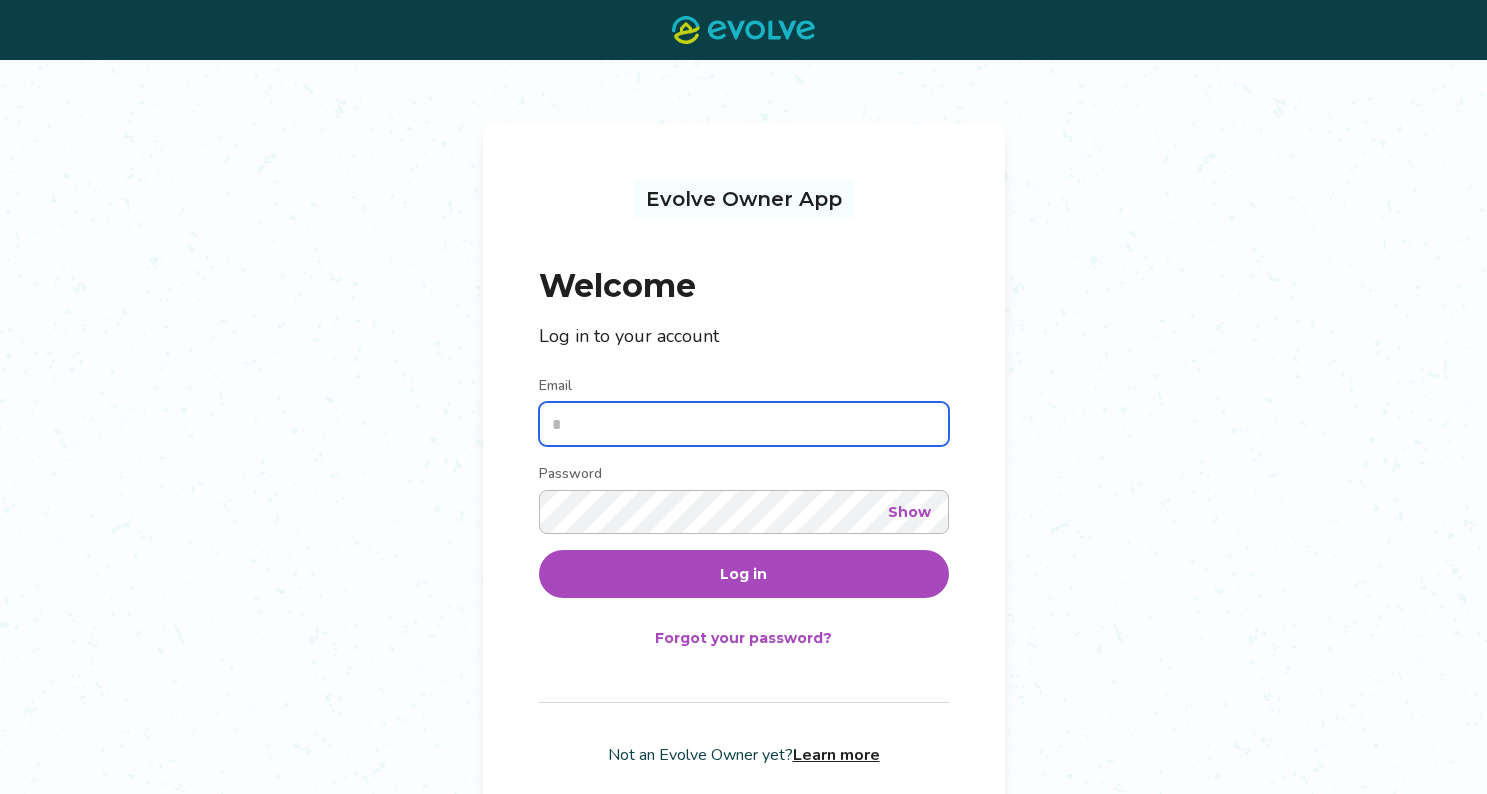 type on "**********" 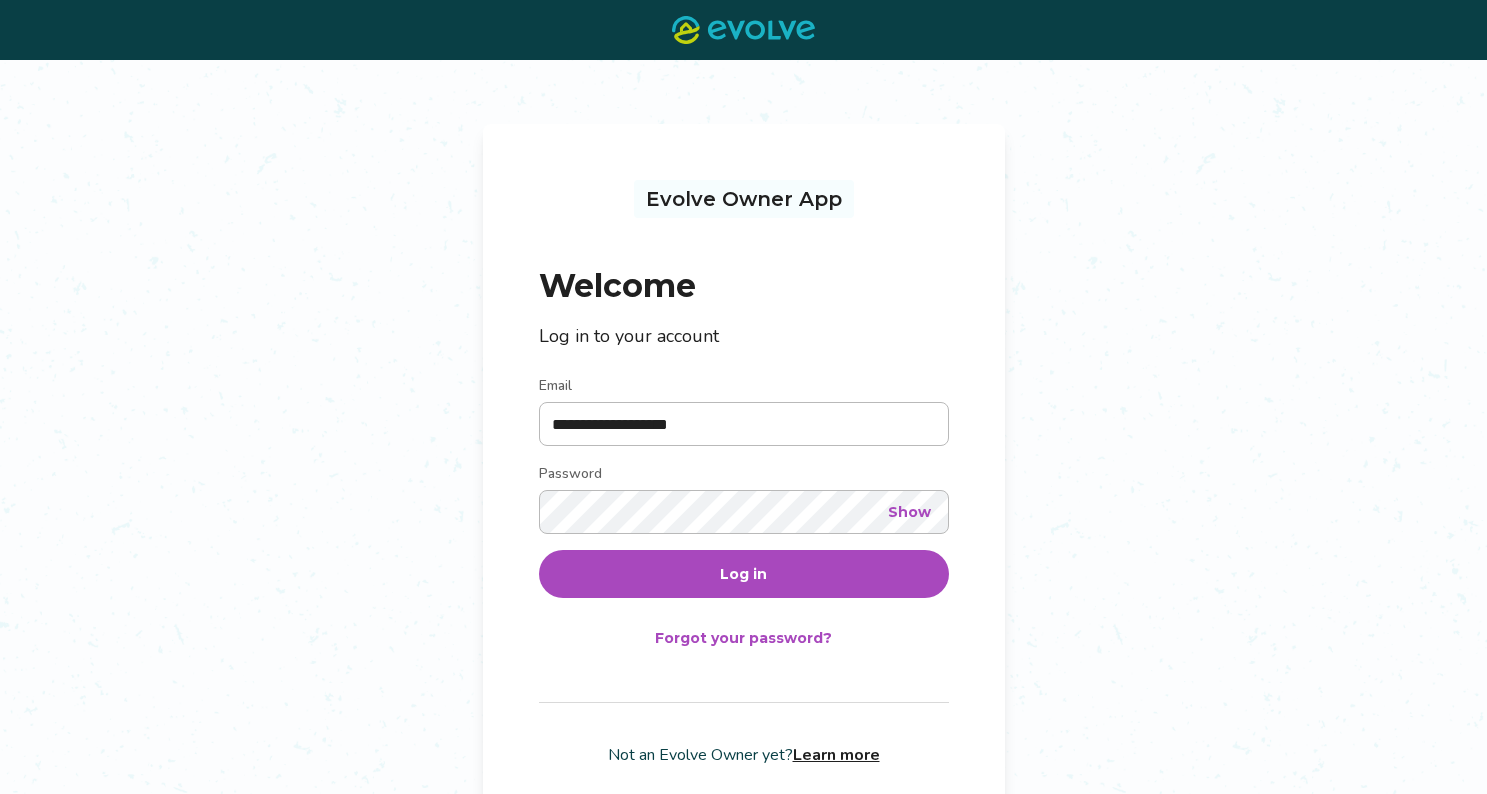 click on "Log in" at bounding box center [743, 574] 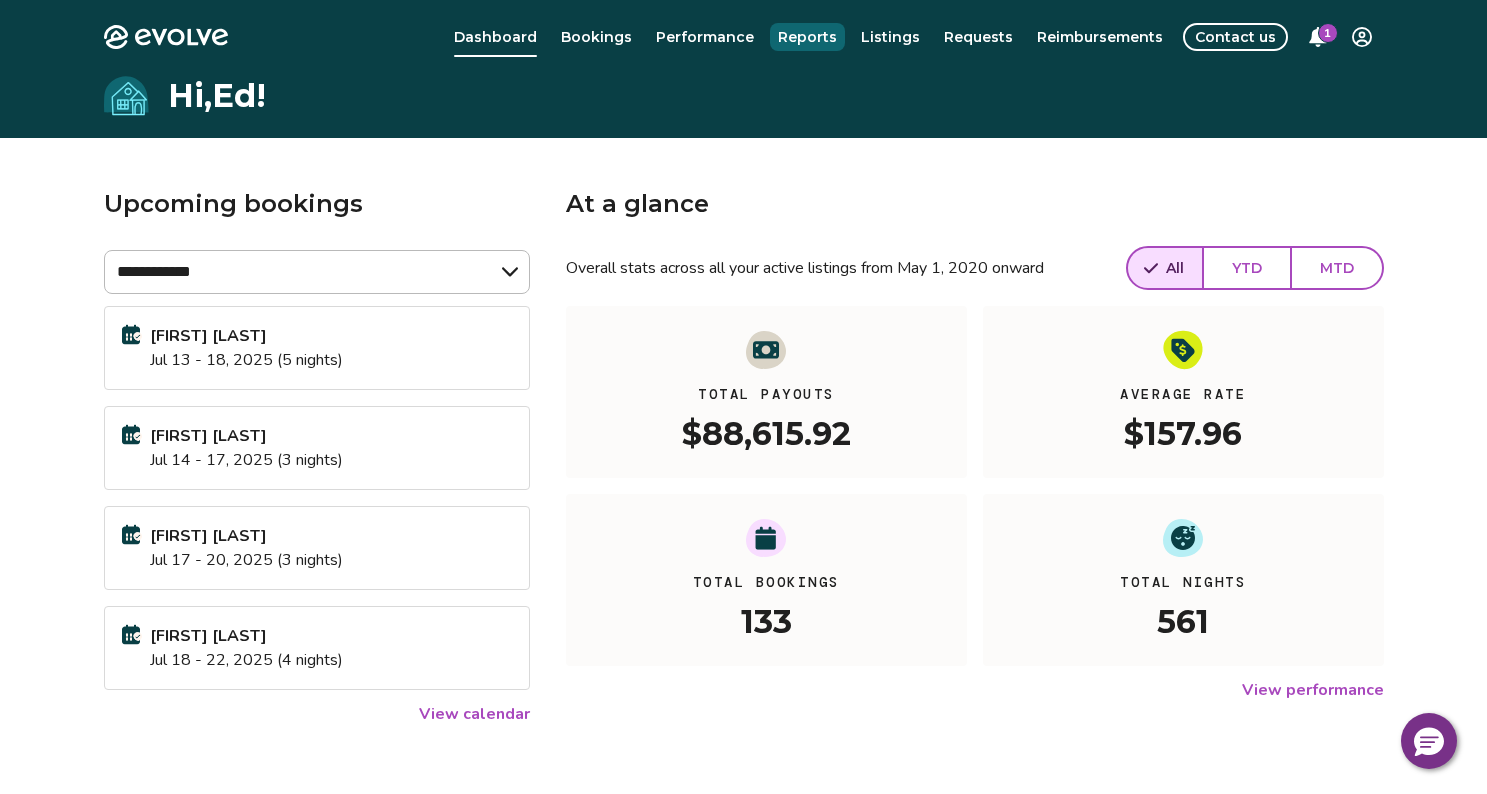 click on "Reports" at bounding box center [807, 37] 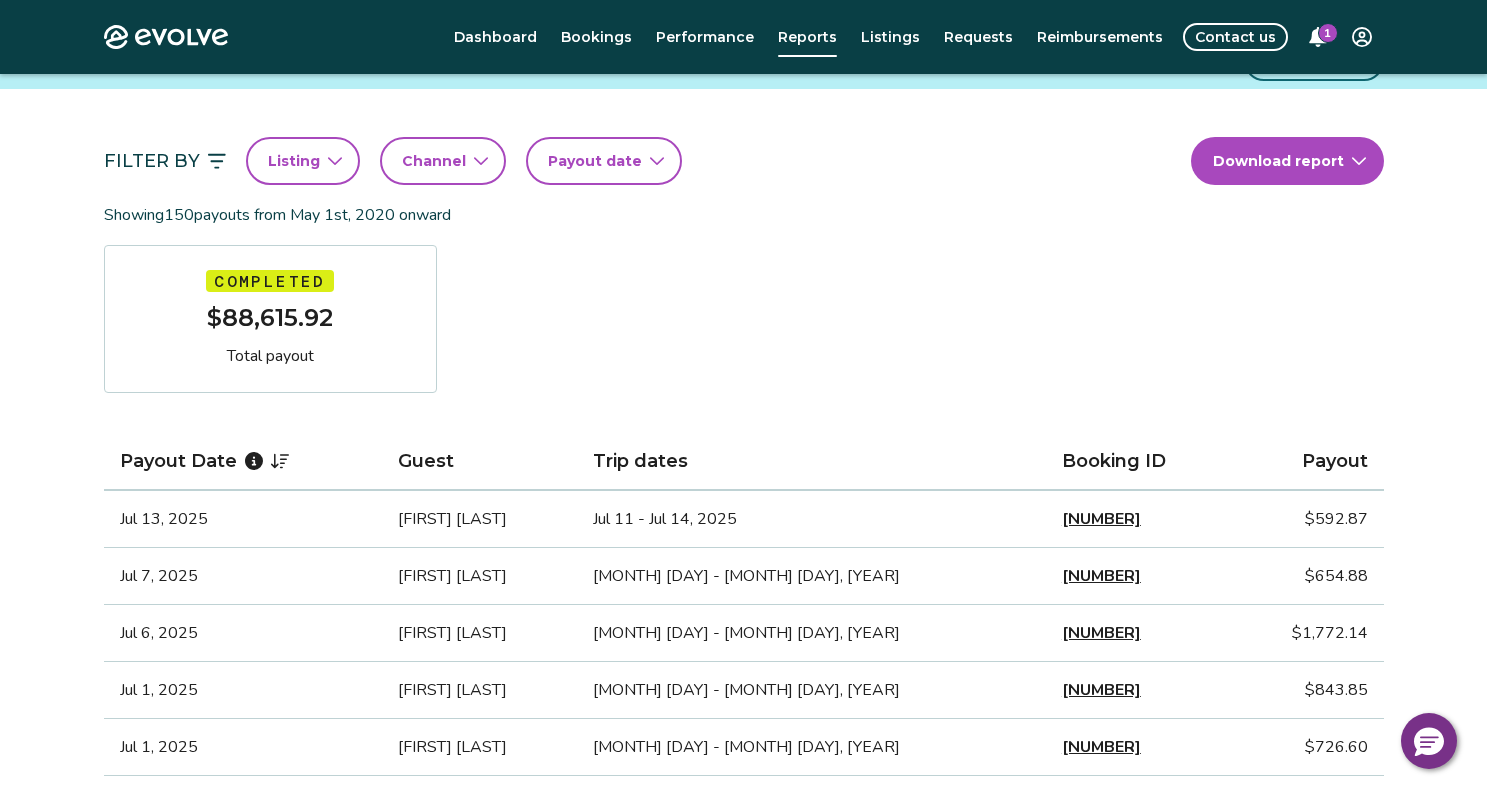 scroll, scrollTop: 151, scrollLeft: 0, axis: vertical 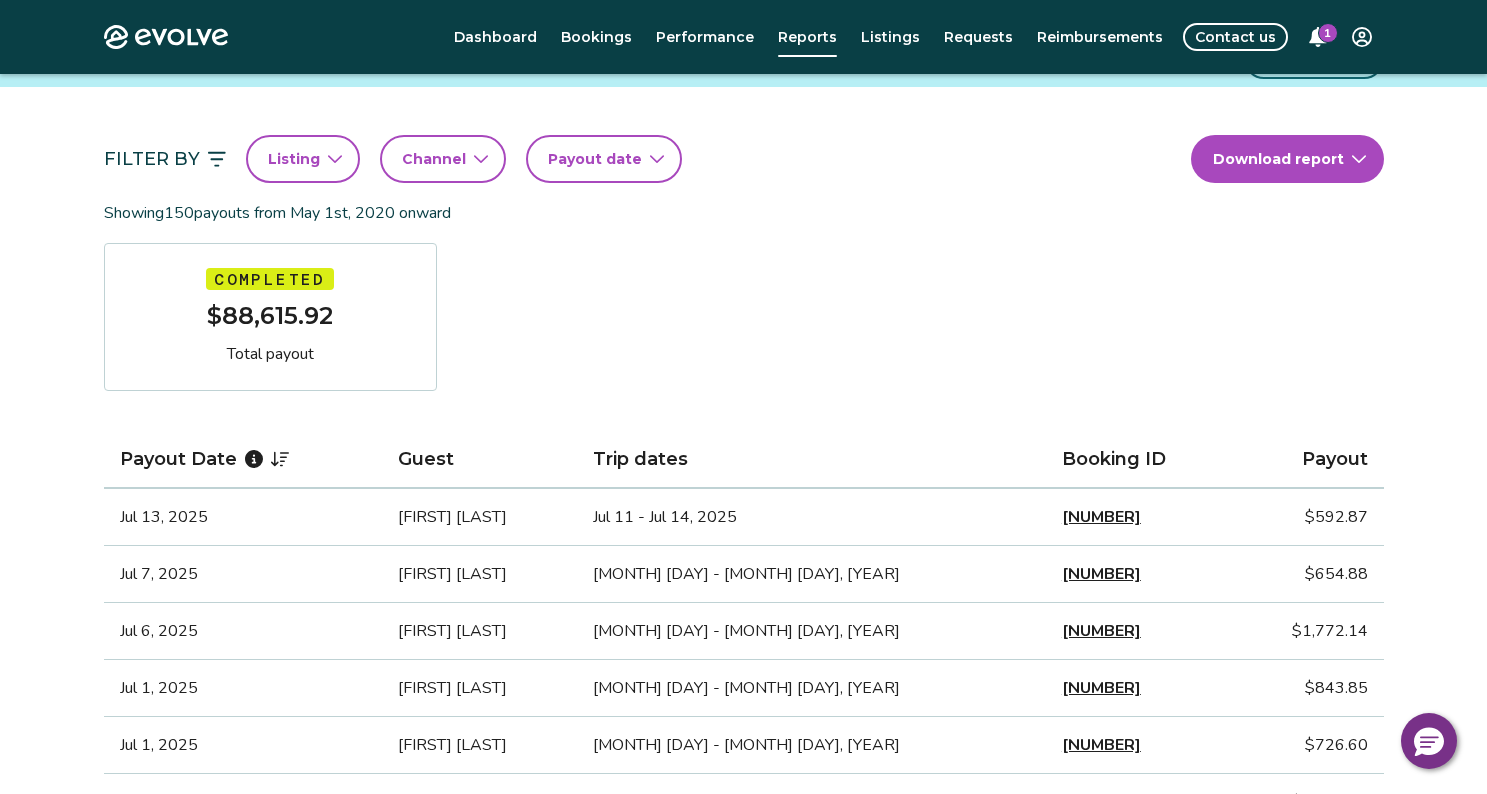 click on "[NUMBER]" at bounding box center (1101, 574) 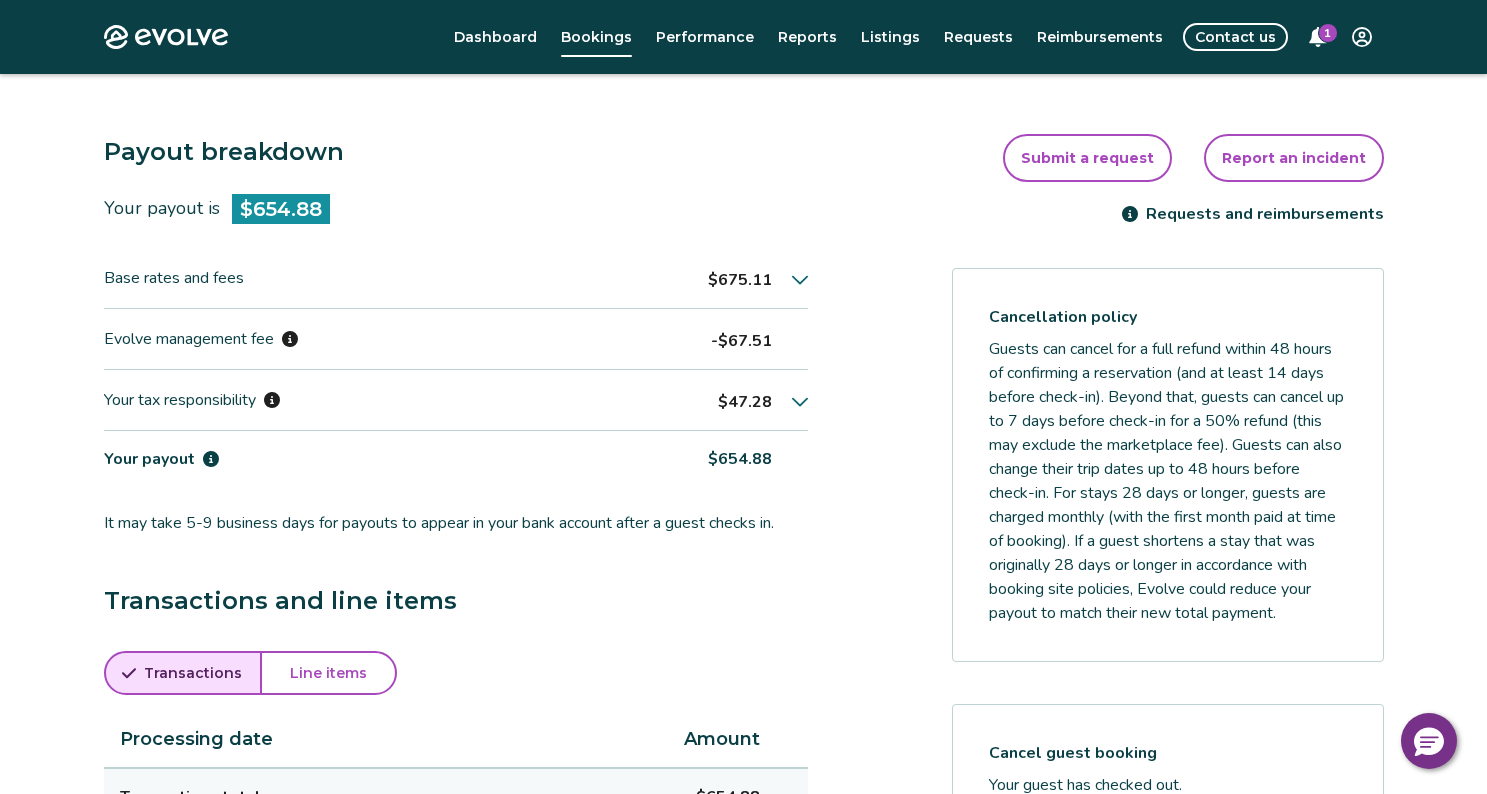 scroll, scrollTop: 0, scrollLeft: 0, axis: both 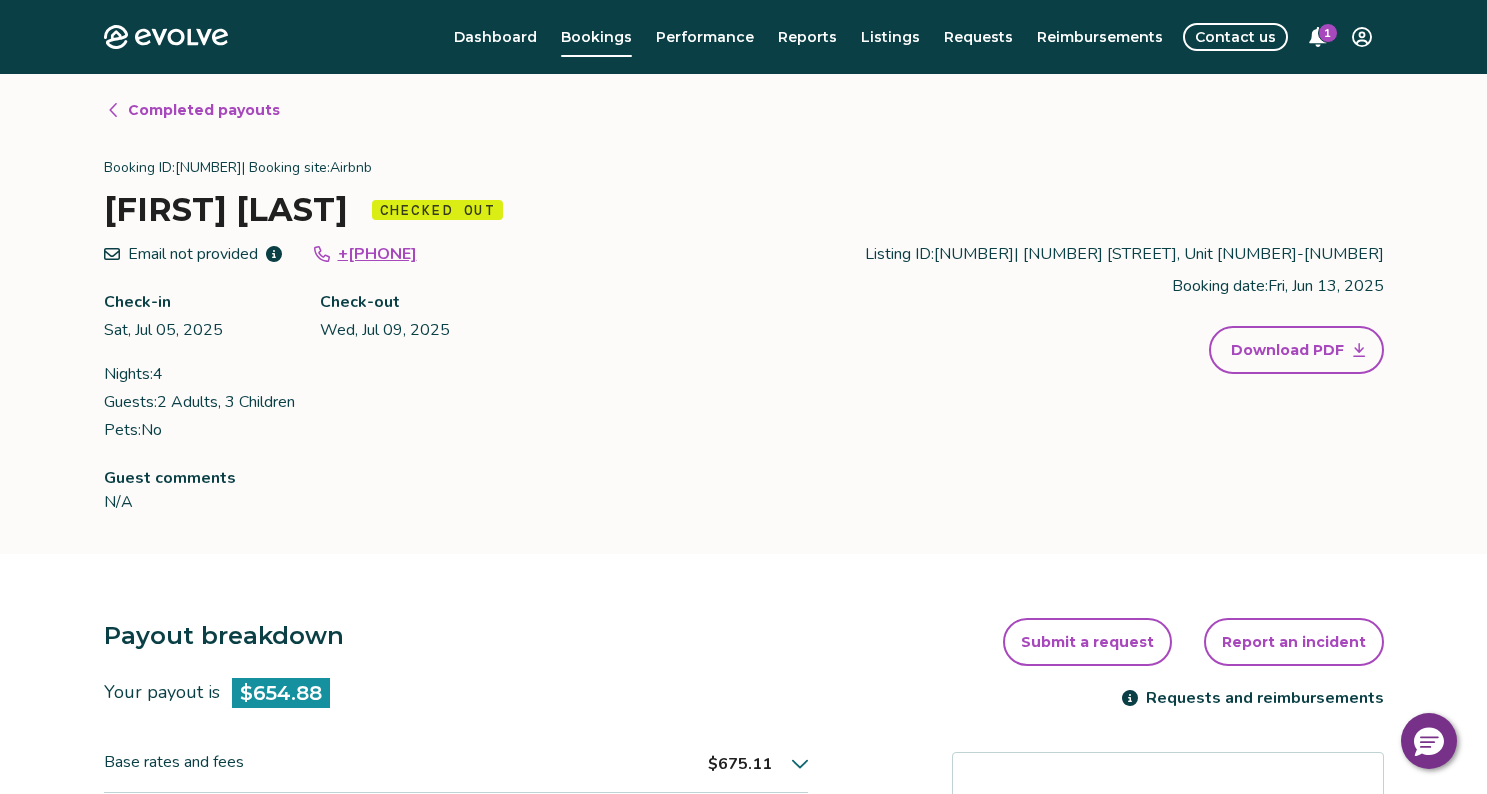 click on "Evolve Dashboard Bookings Performance Reports Listings Requests Reimbursements Contact us 1 Completed payouts Booking ID: 14743030 | Booking site: Airbnb Juli Wright Checked out Email not provided +[PHONE] Check-in Sat, Jul 05, 2025 Check-out Wed, Jul 09, 2025 Nights: 4 Guests: 2 Adults, 3 Children Pets: No Listing ID: 518621 | 17462 Front Beach Rd, Unit 58-104 Booking date: Fri, Jun 13, 2025 Download PDF Guest comments N/A Payout breakdown Your payout is $654.88 Base rates and fees $675.11 Evolve management fee -$67.51 Your tax responsibility $47.28 Your payout $654.88 It may take 5-9 business days for payouts to appear in your bank account after a guest checks in. Transactions and line items Transactions Line items Processing date Amount Transactions total $654.88 Jul 07, 2025 $654.88 Submit a request Report an incident Requests and reimbursements Cancellation policy Cancel guest booking Your guest has checked out. Request to cancel booking © 2013-Present Evolve Vacation Rental Network |" at bounding box center (743, 783) 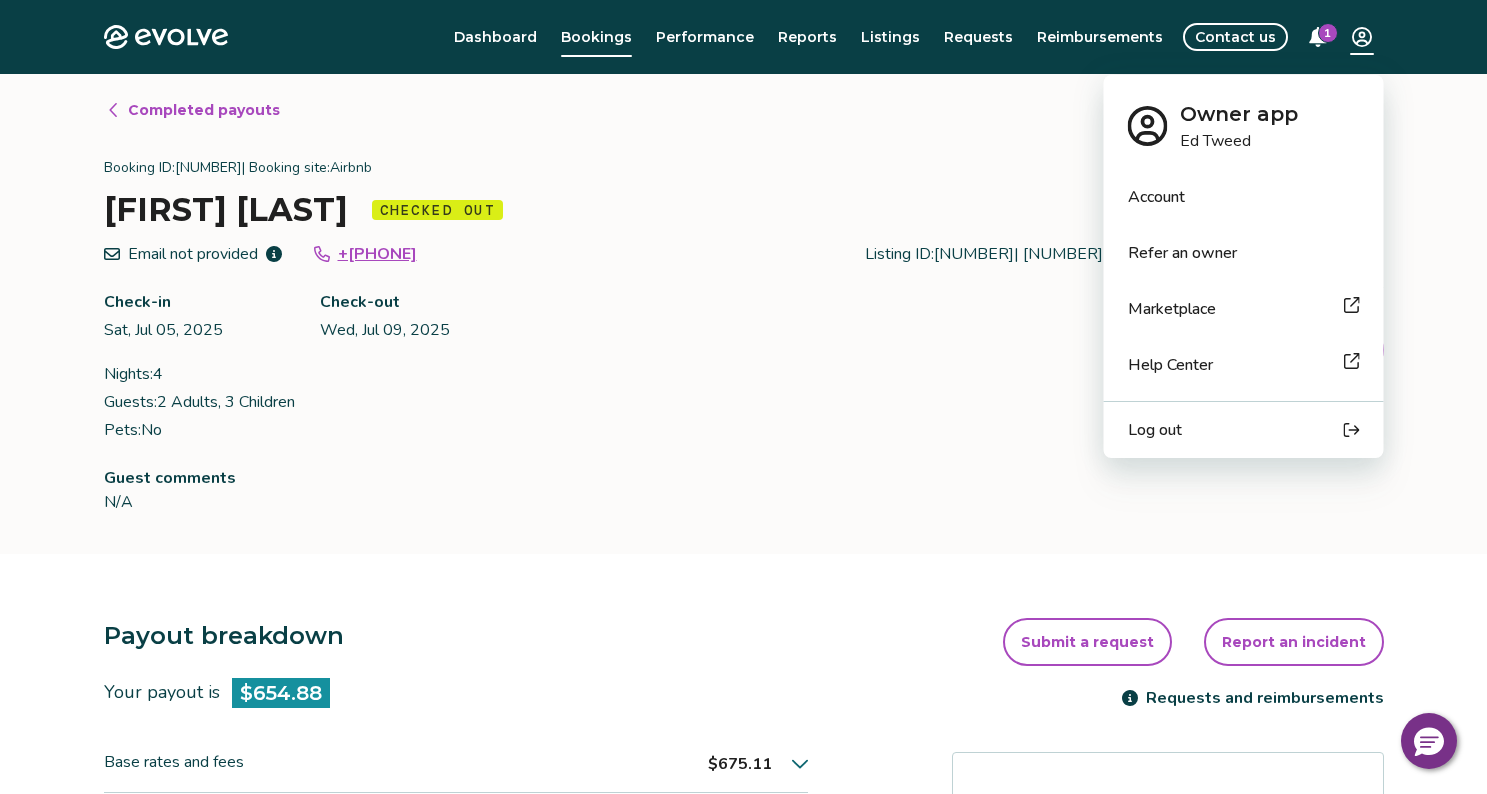 click on "Log out" at bounding box center [1155, 430] 